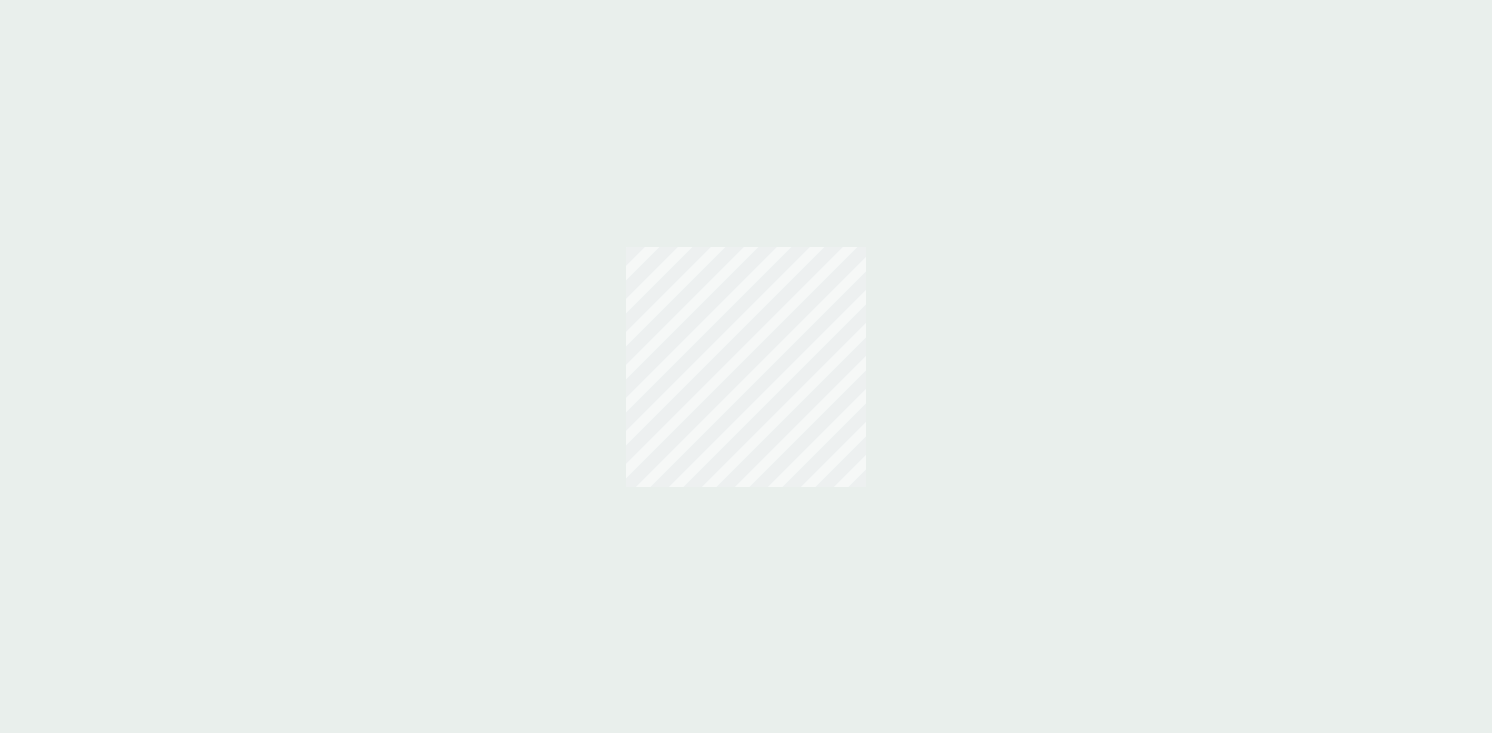 scroll, scrollTop: 0, scrollLeft: 0, axis: both 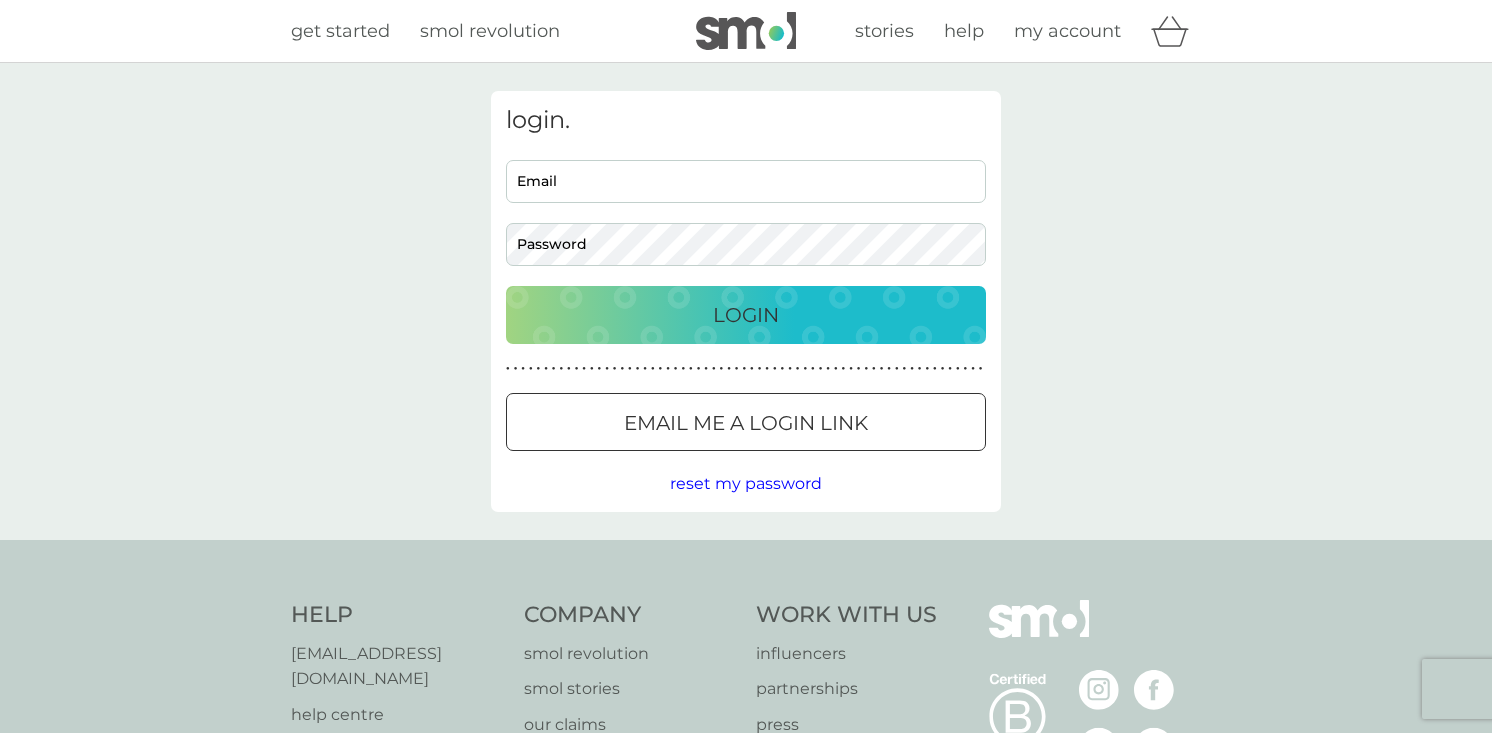 click on "Email" at bounding box center (746, 181) 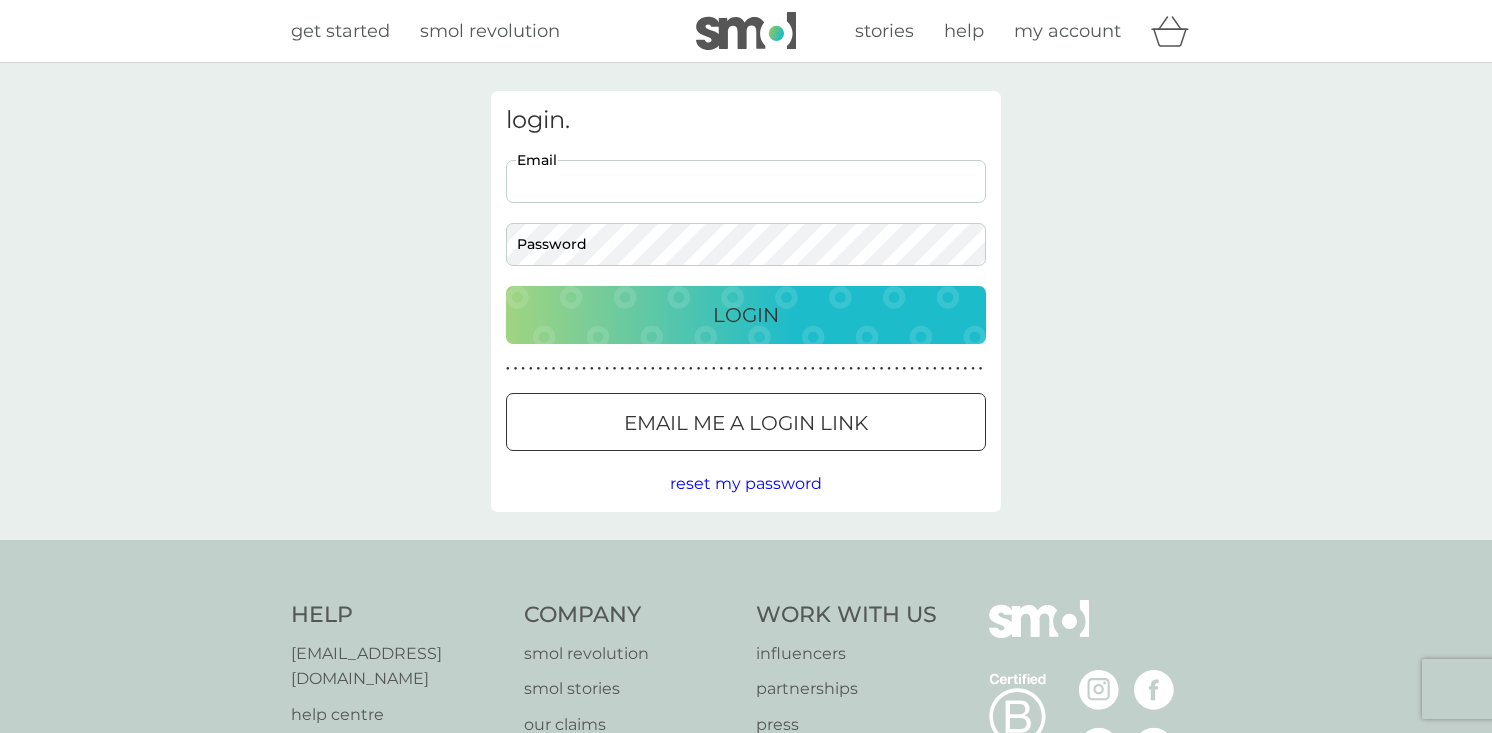 click on "Email" at bounding box center [746, 181] 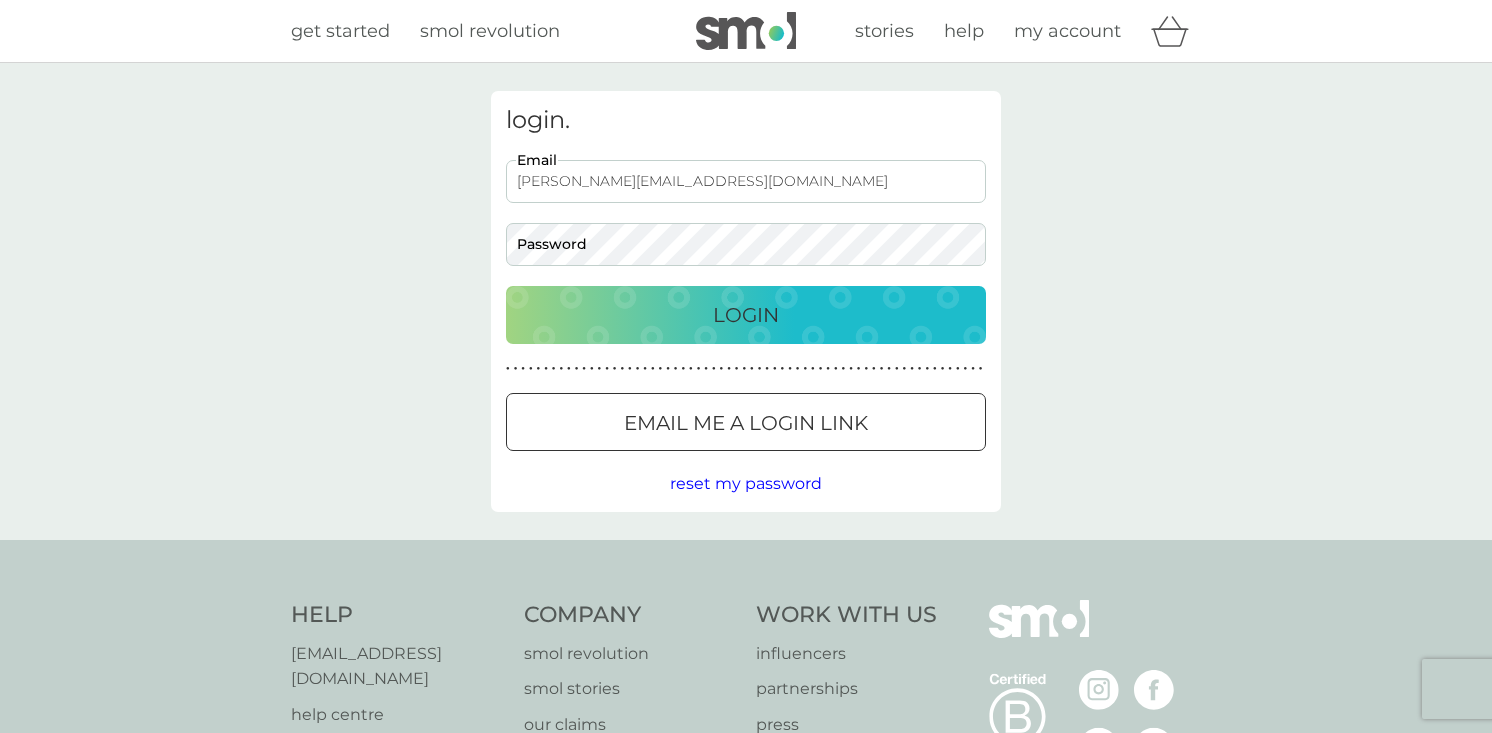 type on "devisree+jb@smolproducts.com" 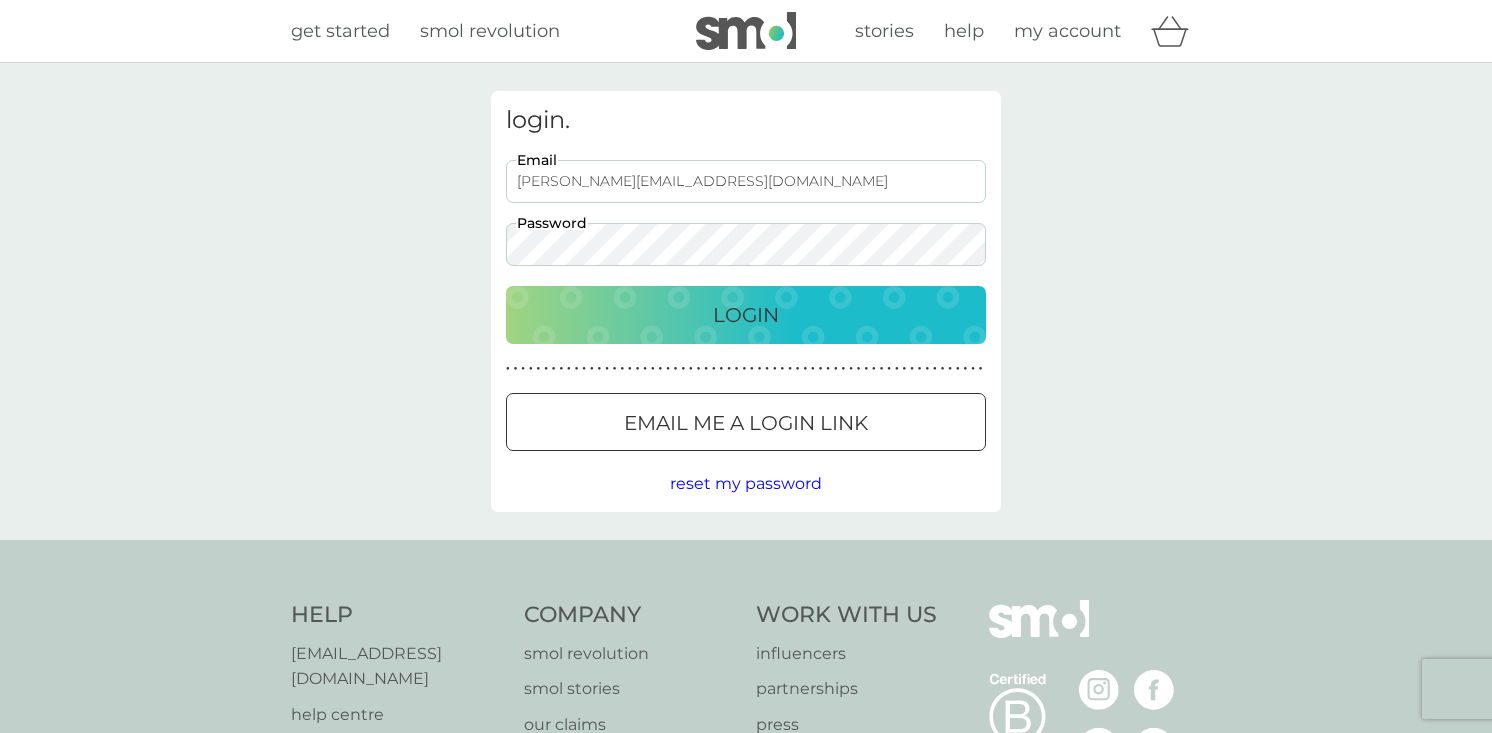 click on "Login" at bounding box center [746, 315] 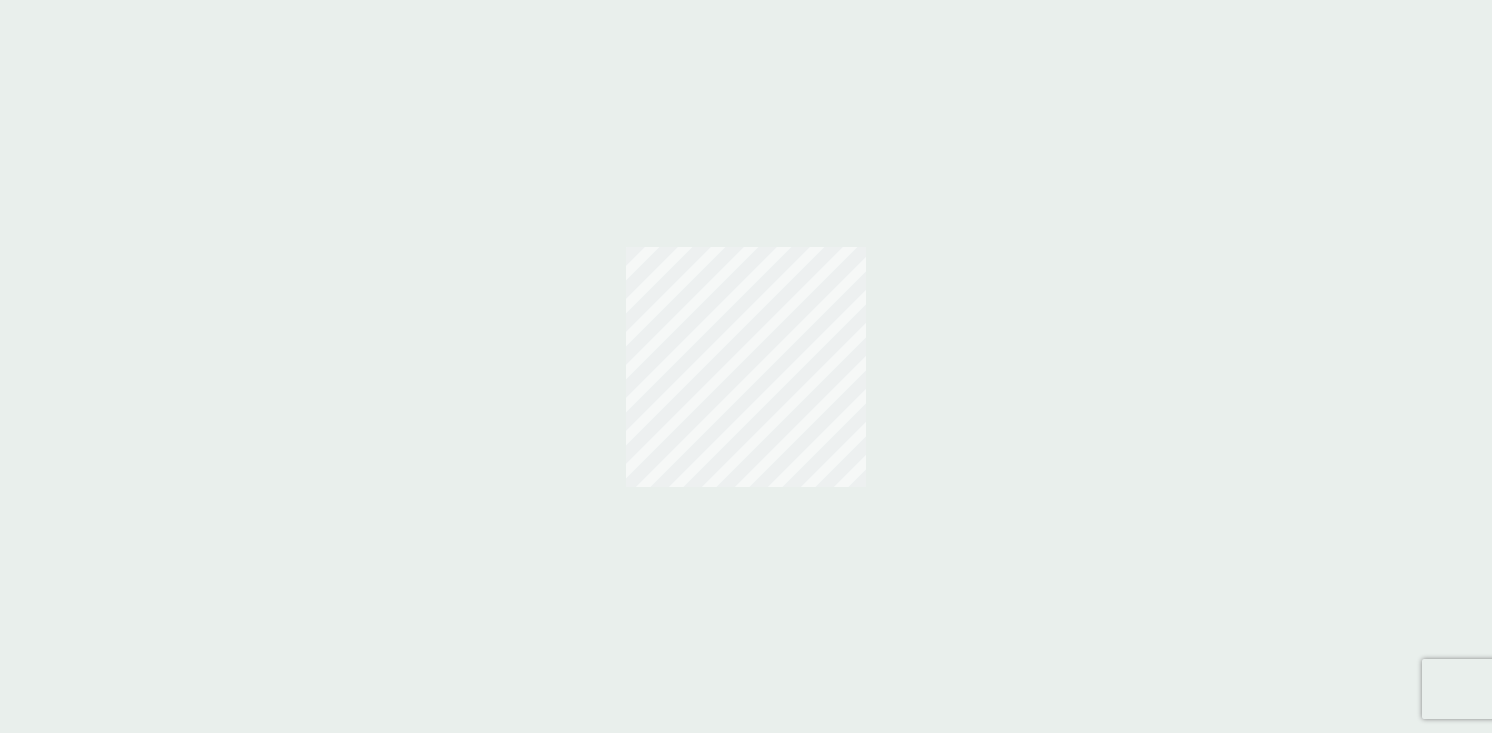 scroll, scrollTop: 0, scrollLeft: 0, axis: both 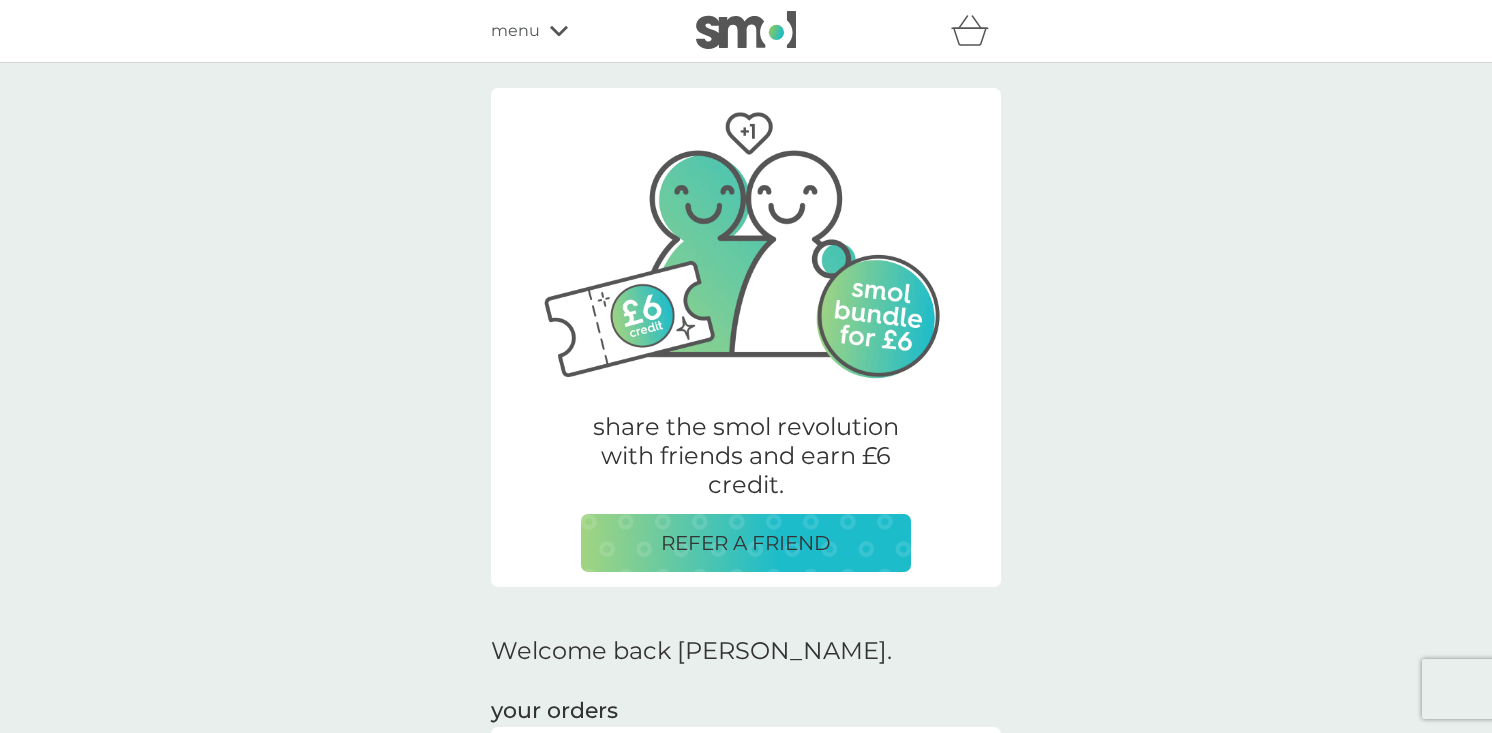 click on "refer a friend & you BOTH save smol impact smol shop your smol plans your upcoming orders your details order history logout menu" at bounding box center [746, 31] 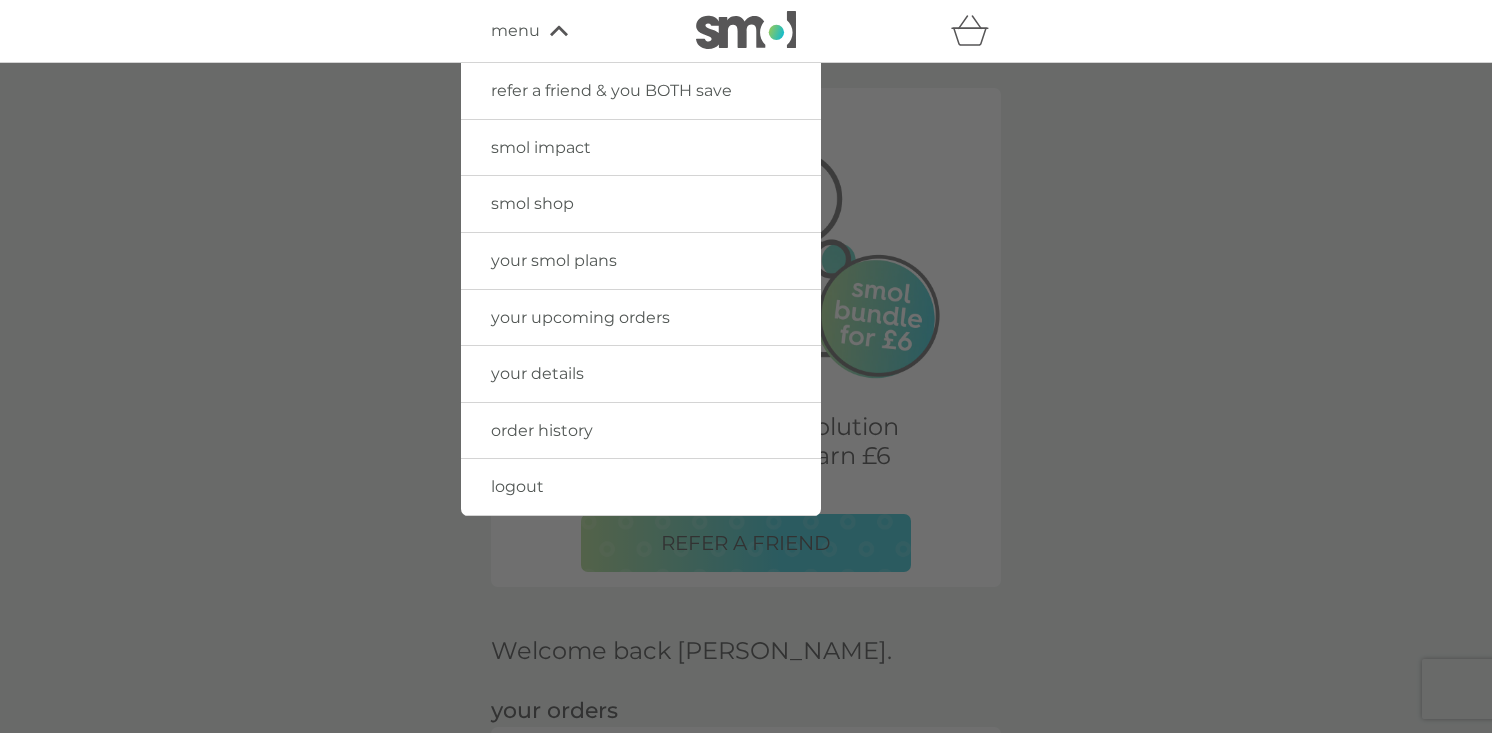 click on "order history" at bounding box center [542, 430] 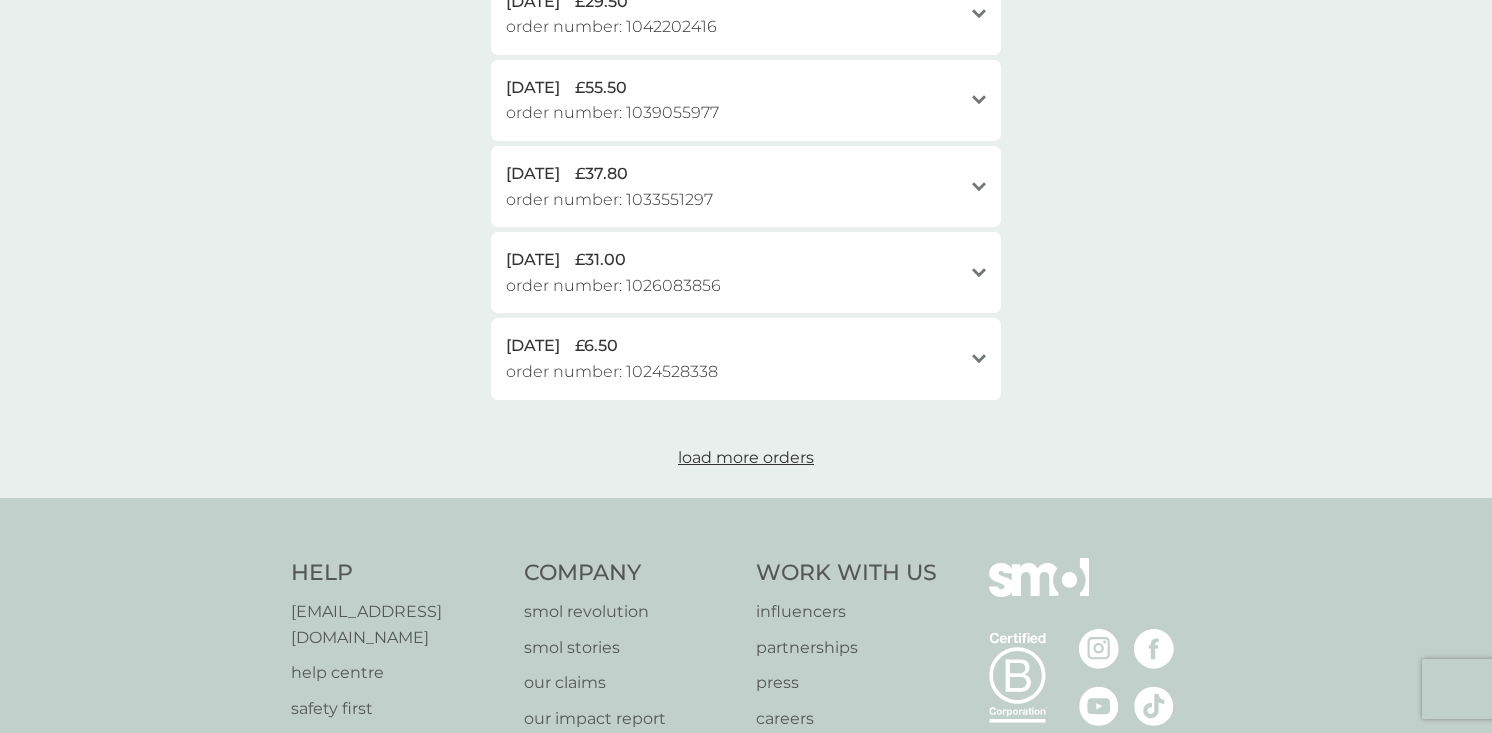 scroll, scrollTop: 932, scrollLeft: 0, axis: vertical 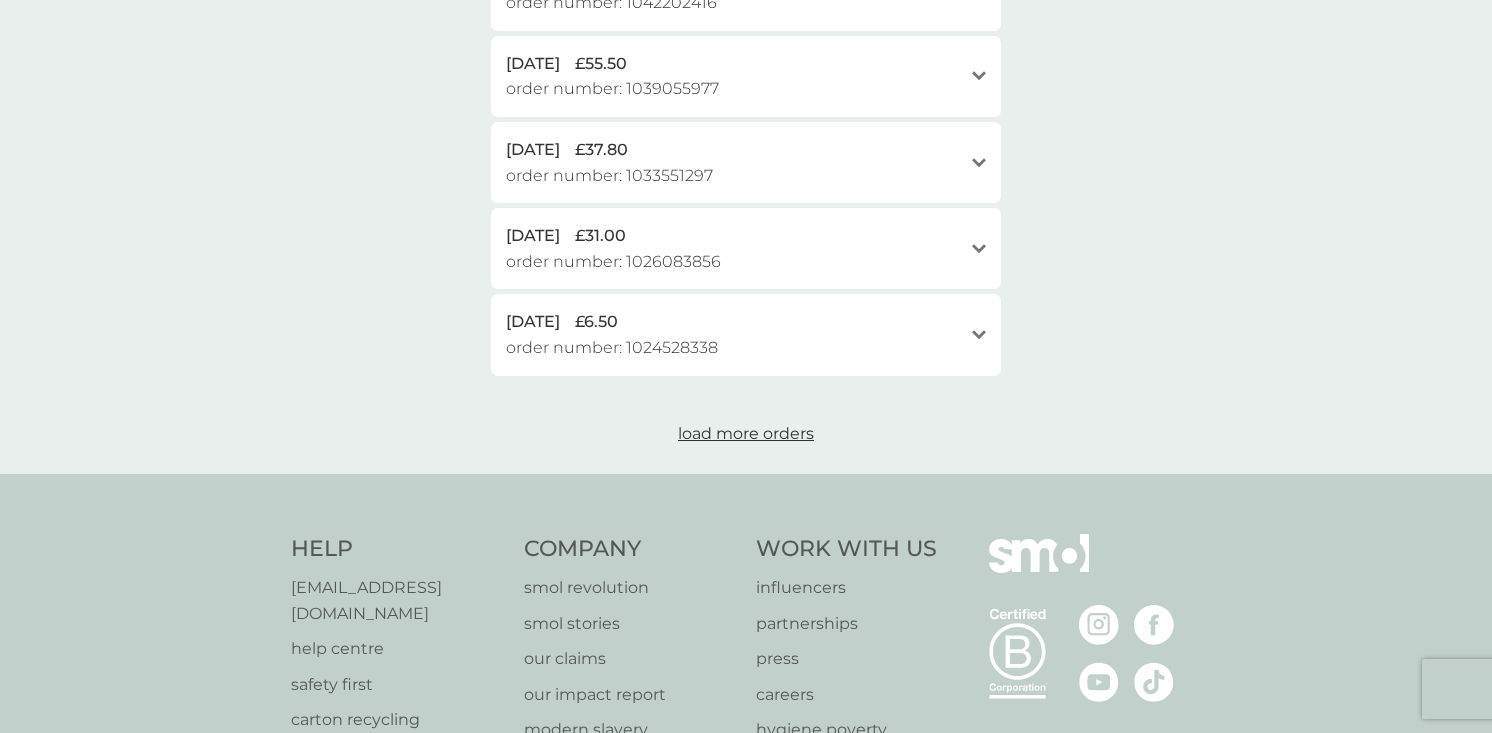 click on "load more orders" at bounding box center (746, 434) 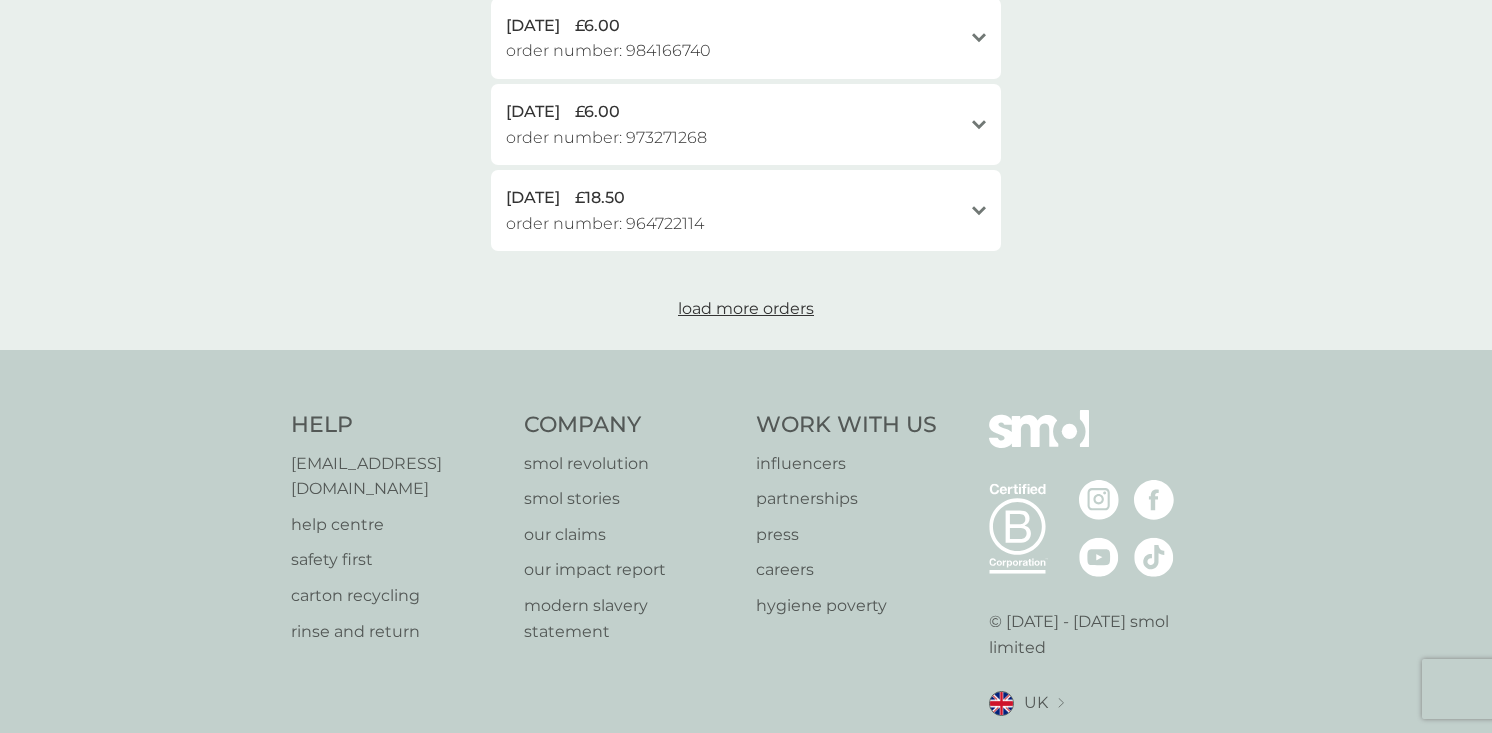 scroll, scrollTop: 1990, scrollLeft: 0, axis: vertical 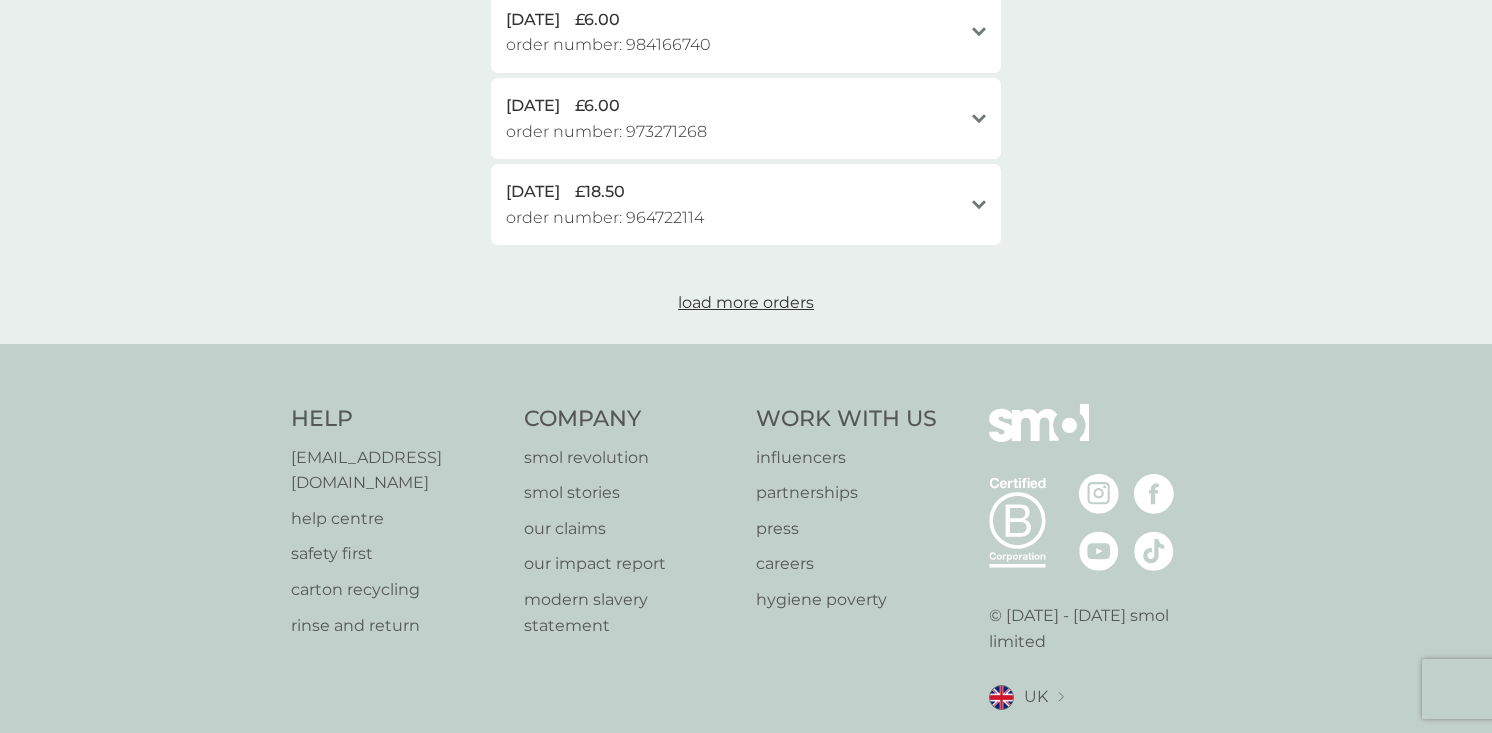 click on "load more orders" at bounding box center [746, 302] 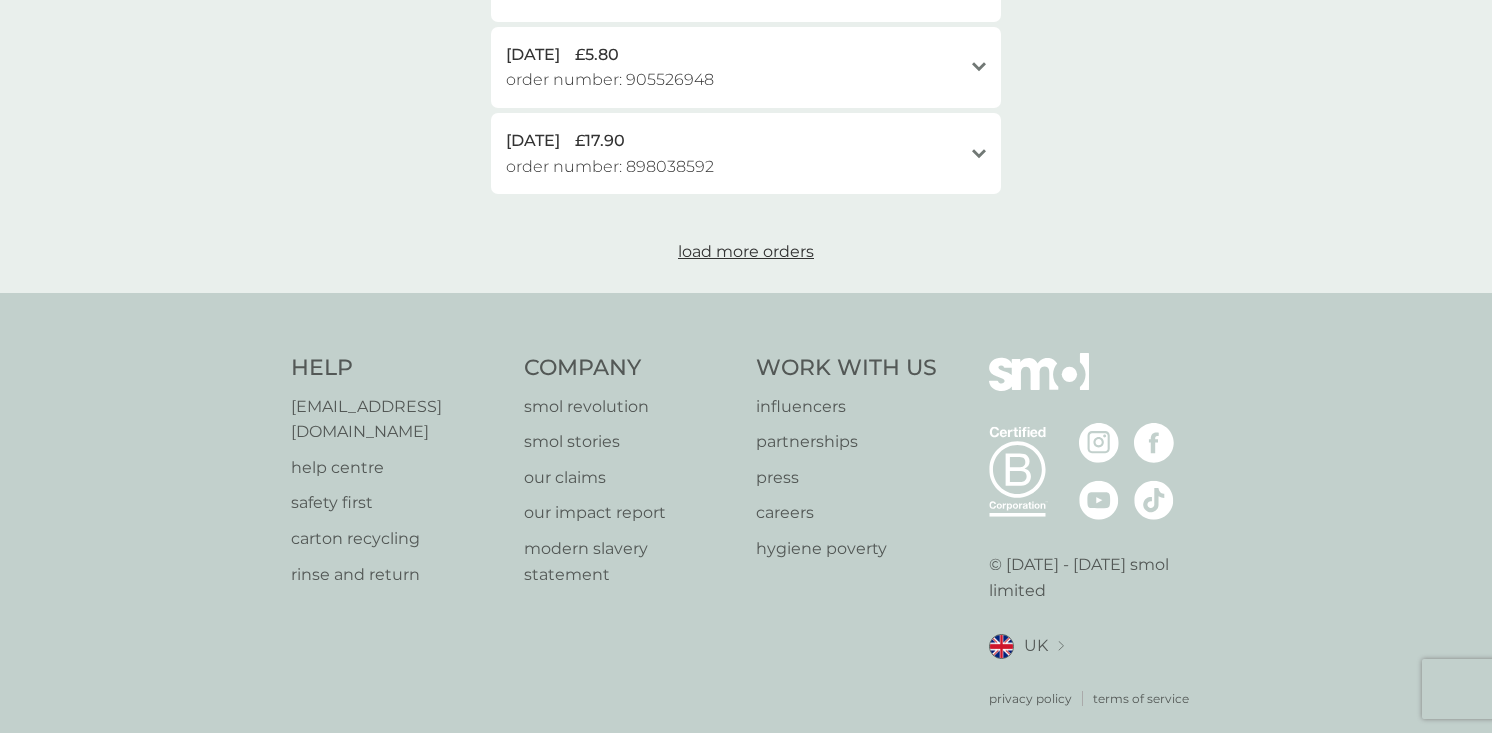 scroll, scrollTop: 2899, scrollLeft: 0, axis: vertical 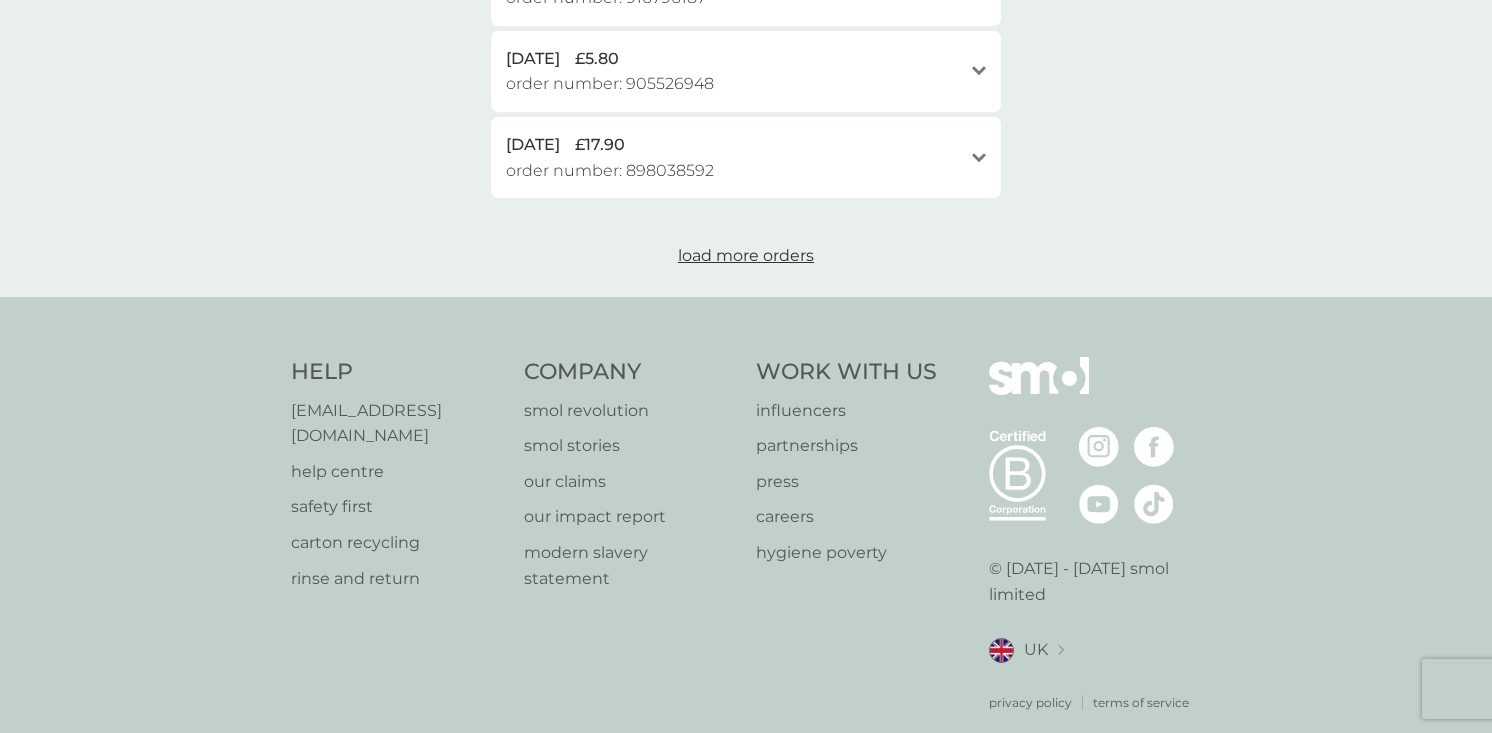 click on "10 Jan 2025 £17.90" at bounding box center (734, 145) 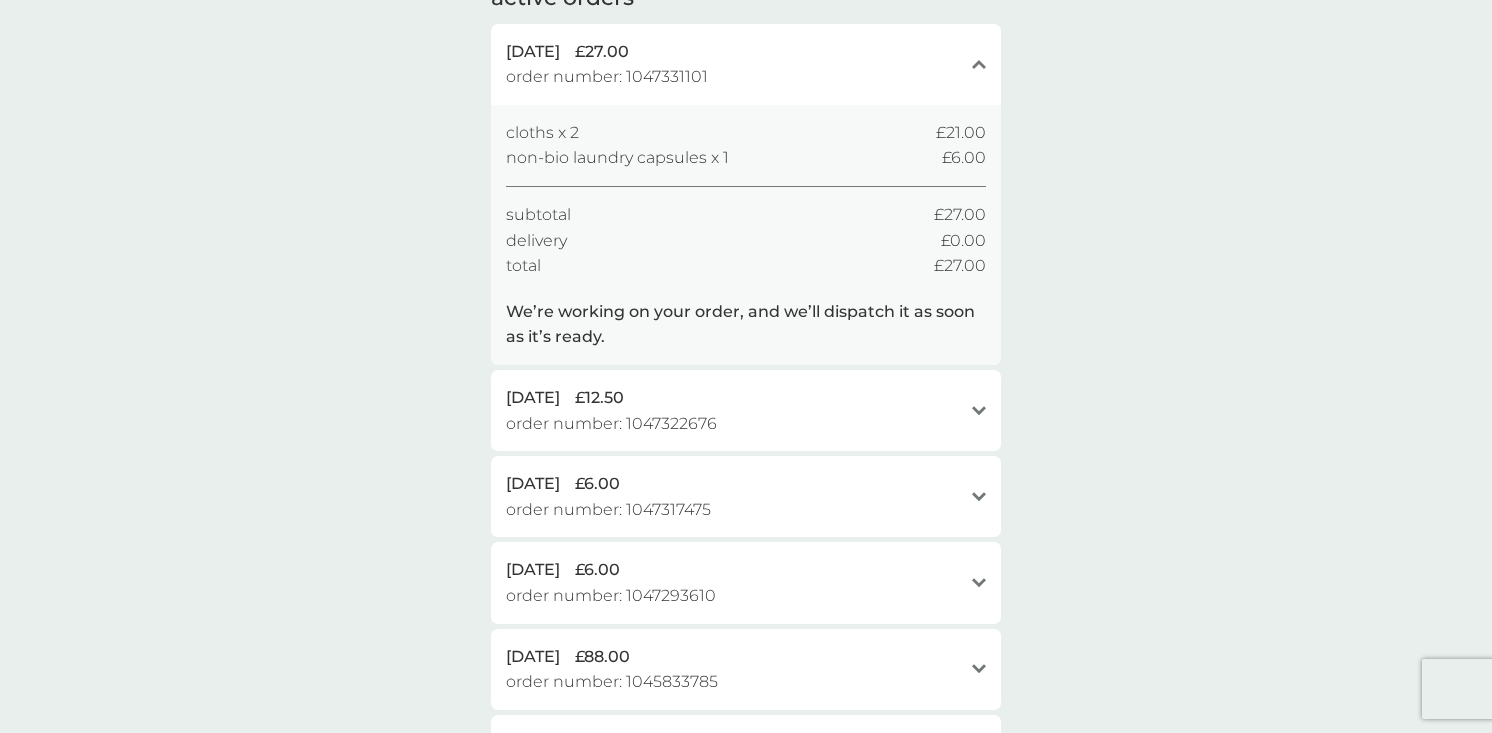scroll, scrollTop: 0, scrollLeft: 0, axis: both 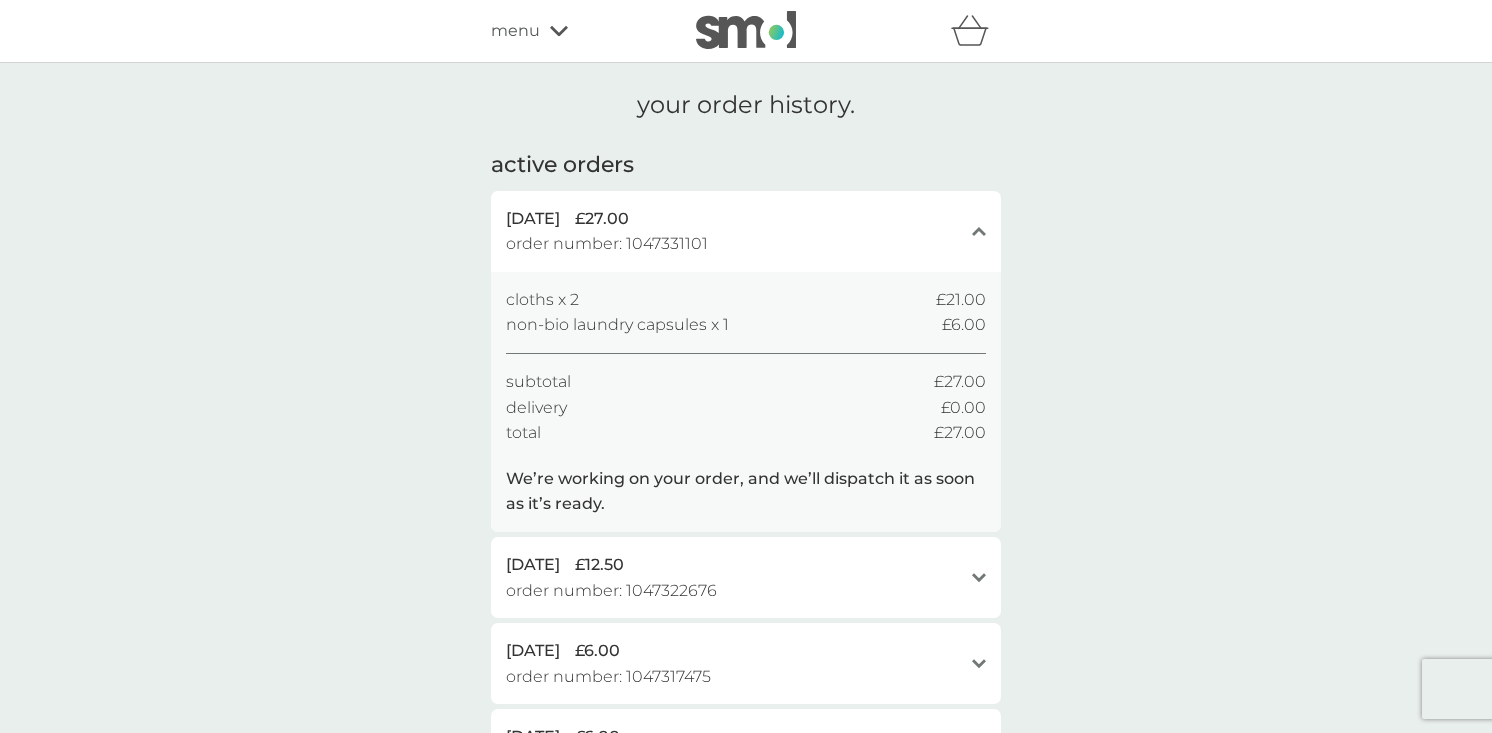 click on "your order history. active orders 8 Jul 2025 £27.00 order number:   1047331101 close cloths x 2 £21.00 non-bio laundry capsules x 1 £6.00 subtotal £27.00 delivery £0.00 total £27.00 We’re working on your order, and we’ll dispatch it as soon as it’s ready. 8 Jul 2025 £12.50 order number:   1047322676 open stain gel x 1 £12.50 subtotal £12.50 delivery £0.00 total £12.50 We’re working on your order, and we’ll dispatch it as soon as it’s ready. 8 Jul 2025 £6.00 order number:   1047317475 open non-bio laundry capsules x 1 £6.00 subtotal £6.00 delivery £0.00 total £6.00 We’re working on your order, and we’ll dispatch it as soon as it’s ready. 8 Jul 2025 £6.00 order number:   1047293610 open non-bio laundry capsules x 1 £6.00 subtotal £6.00 delivery £0.00 total £6.00 We’re working on your order, and we’ll dispatch it as soon as it’s ready. 7 Jul 2025 £88.00 order number:   1045833785 open washing up liquid x 1 £8.50 multi purpose spray x 3 £21.00 £37.50 cloths x 2" at bounding box center [746, 1736] 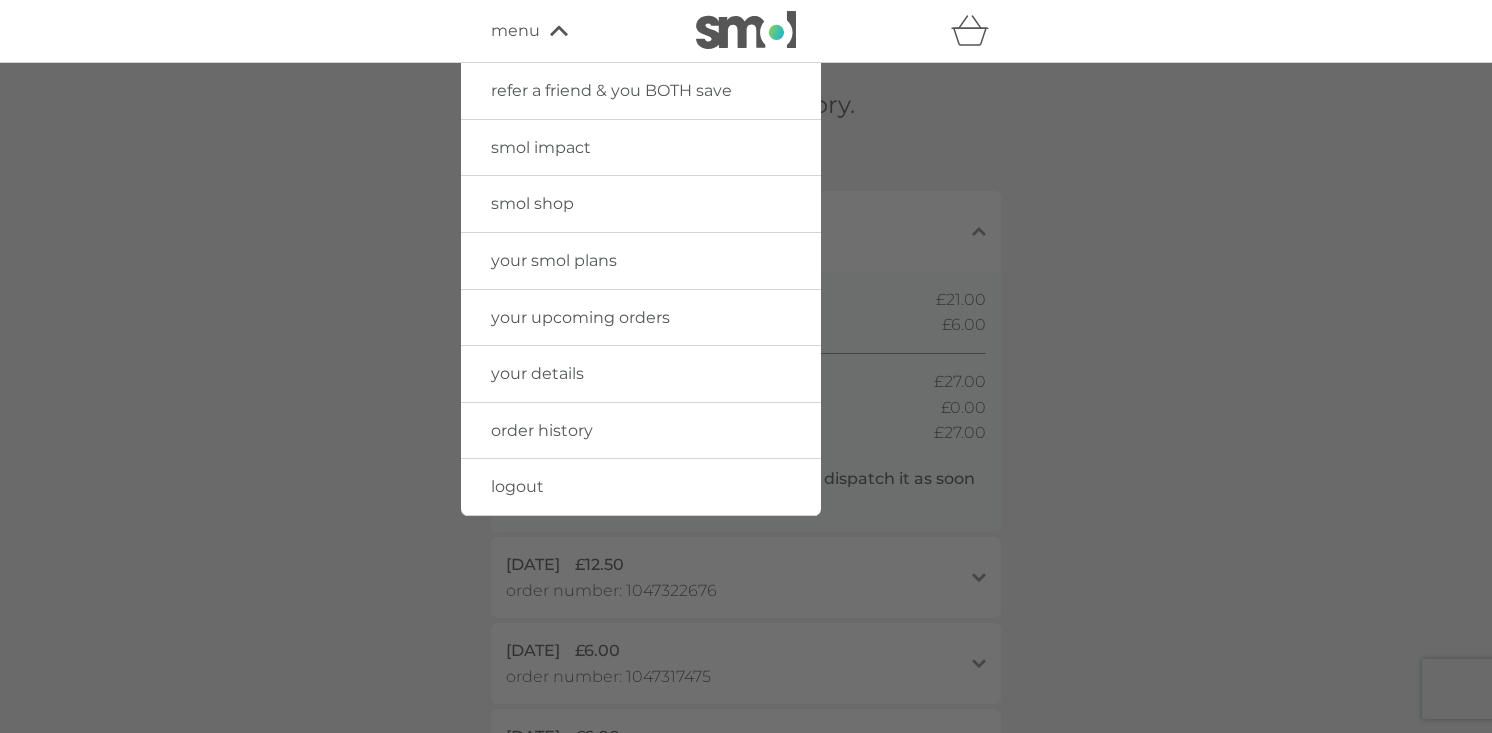 click on "logout" at bounding box center [517, 486] 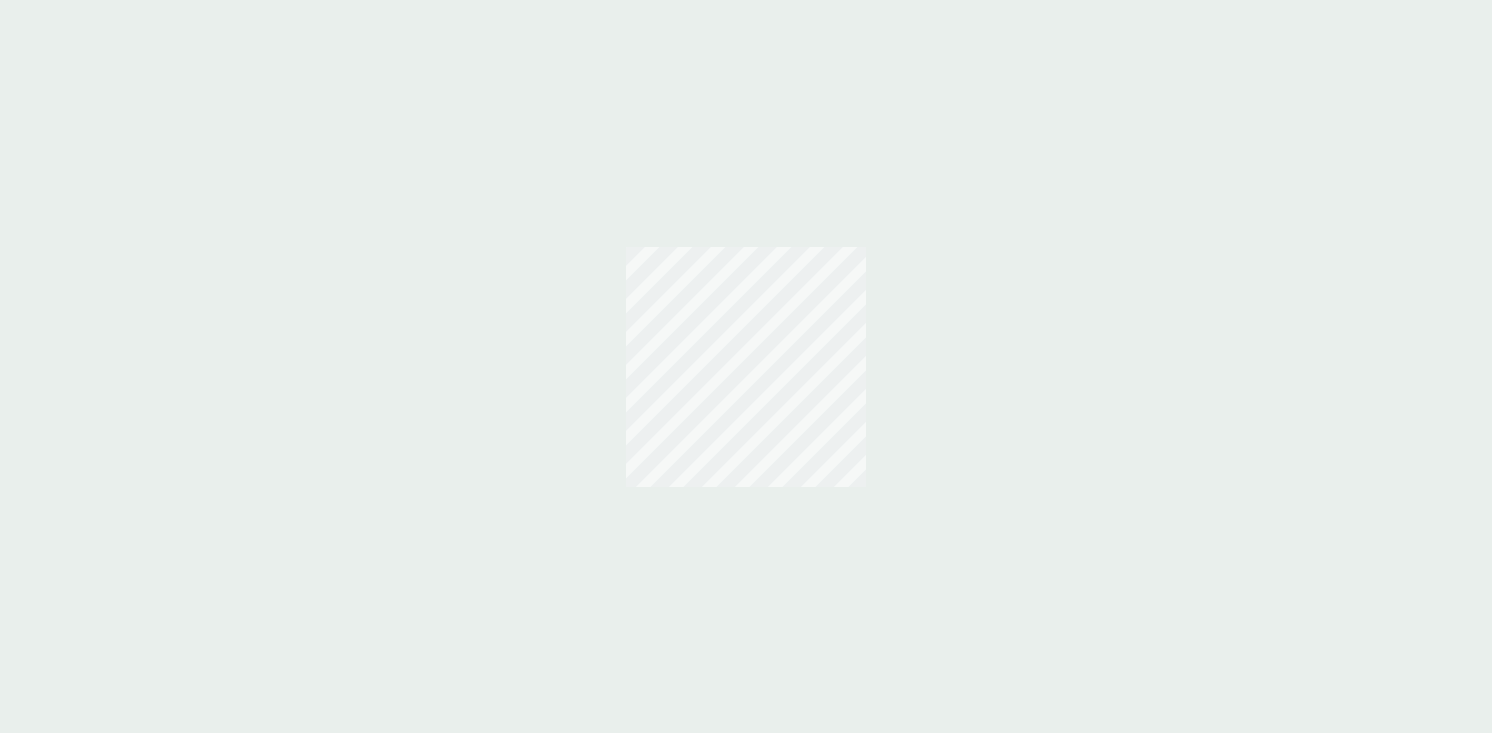 scroll, scrollTop: 0, scrollLeft: 0, axis: both 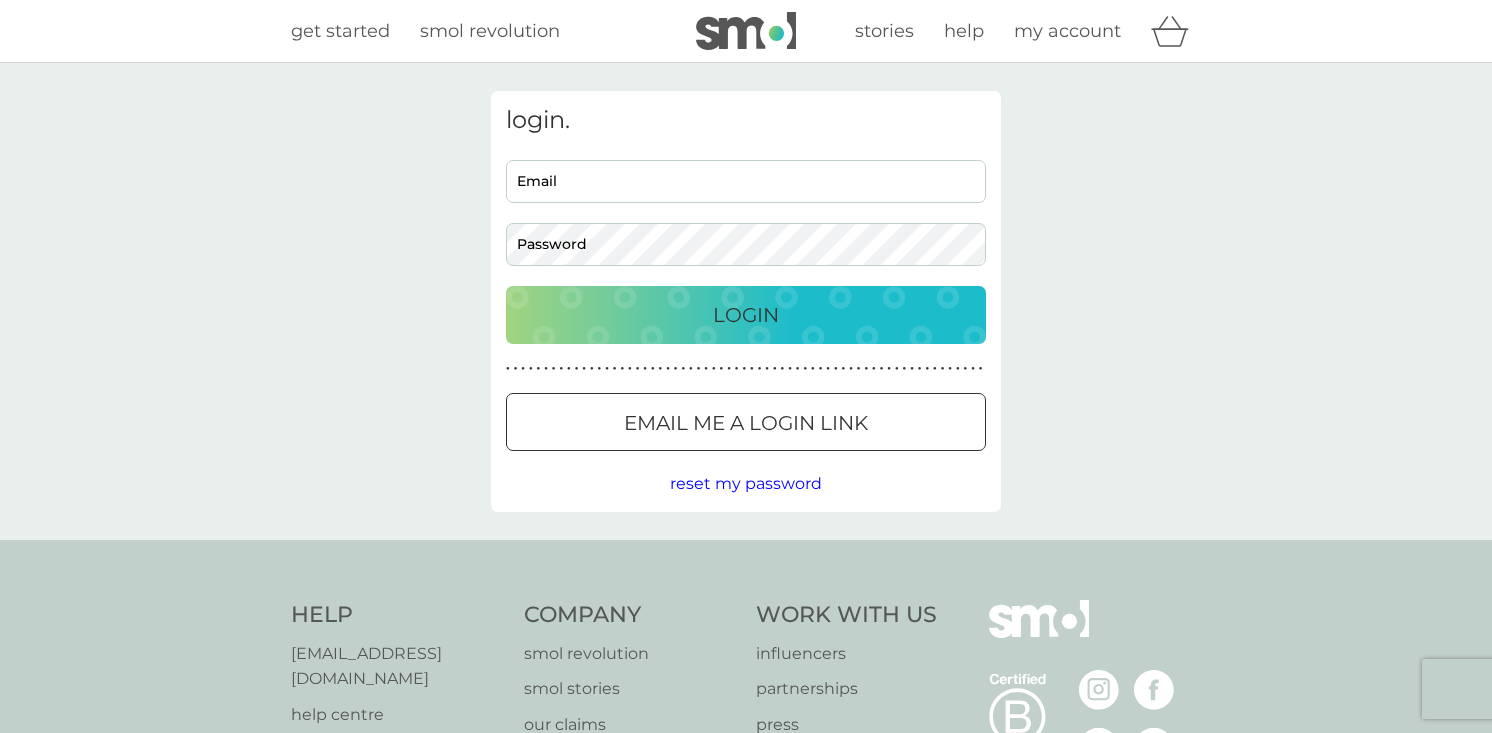 click at bounding box center [746, 31] 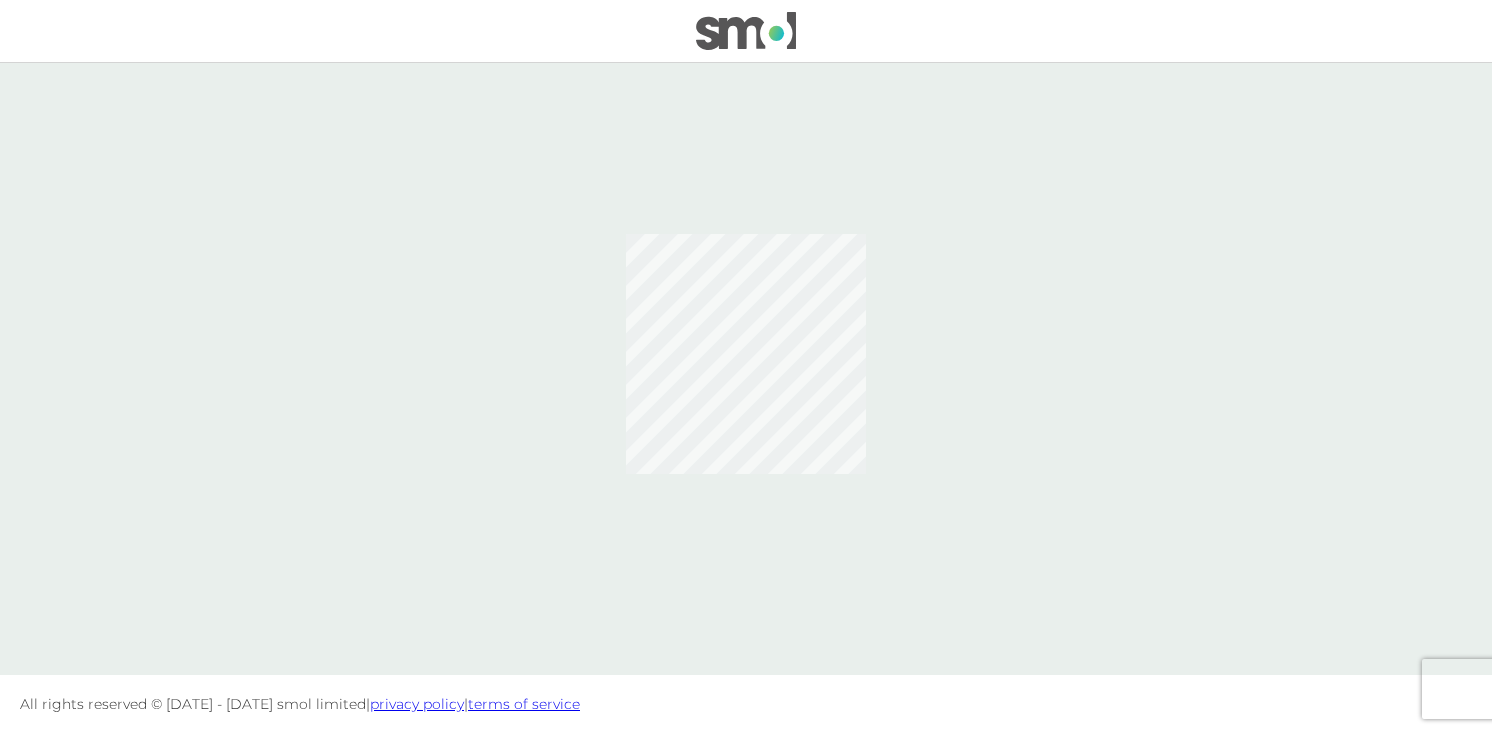 scroll, scrollTop: 0, scrollLeft: 0, axis: both 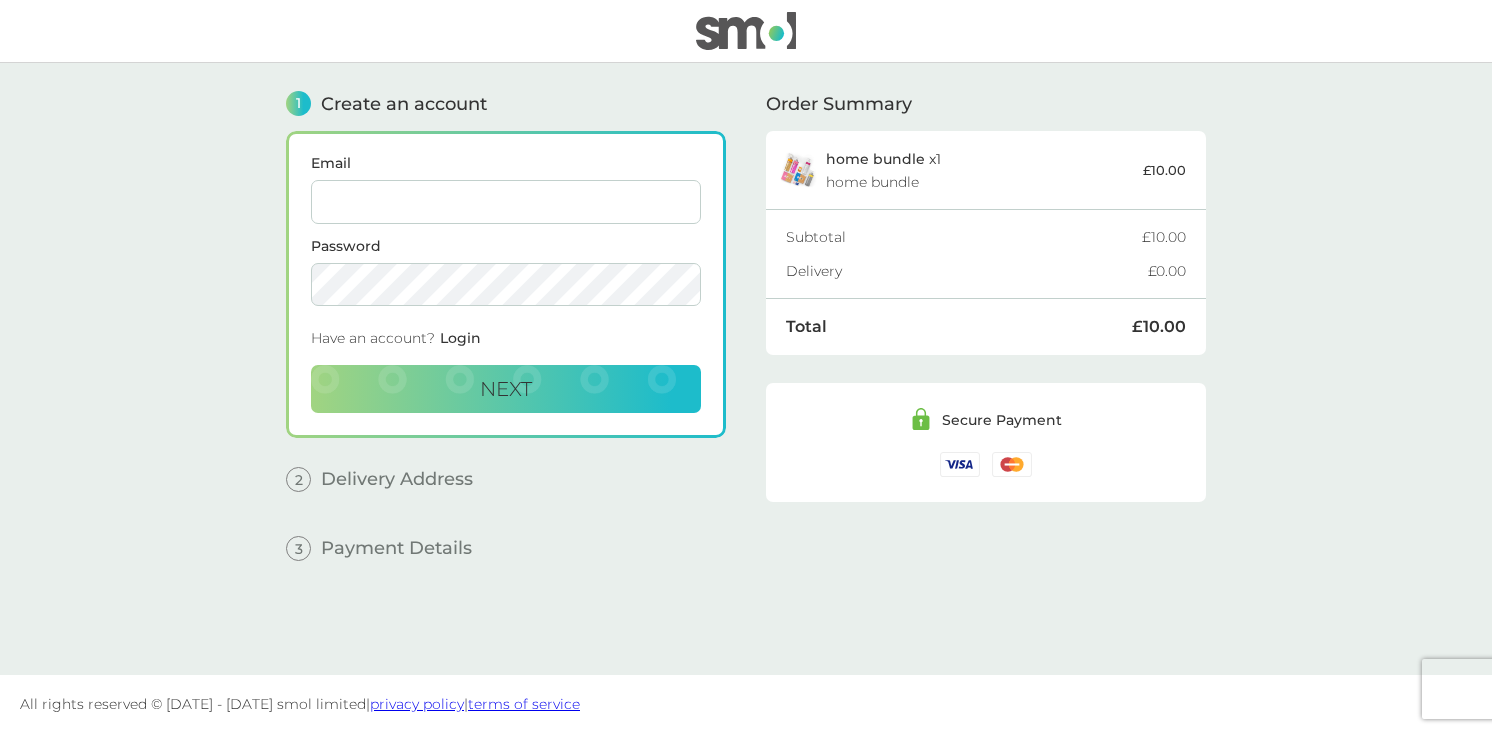 click at bounding box center [746, 31] 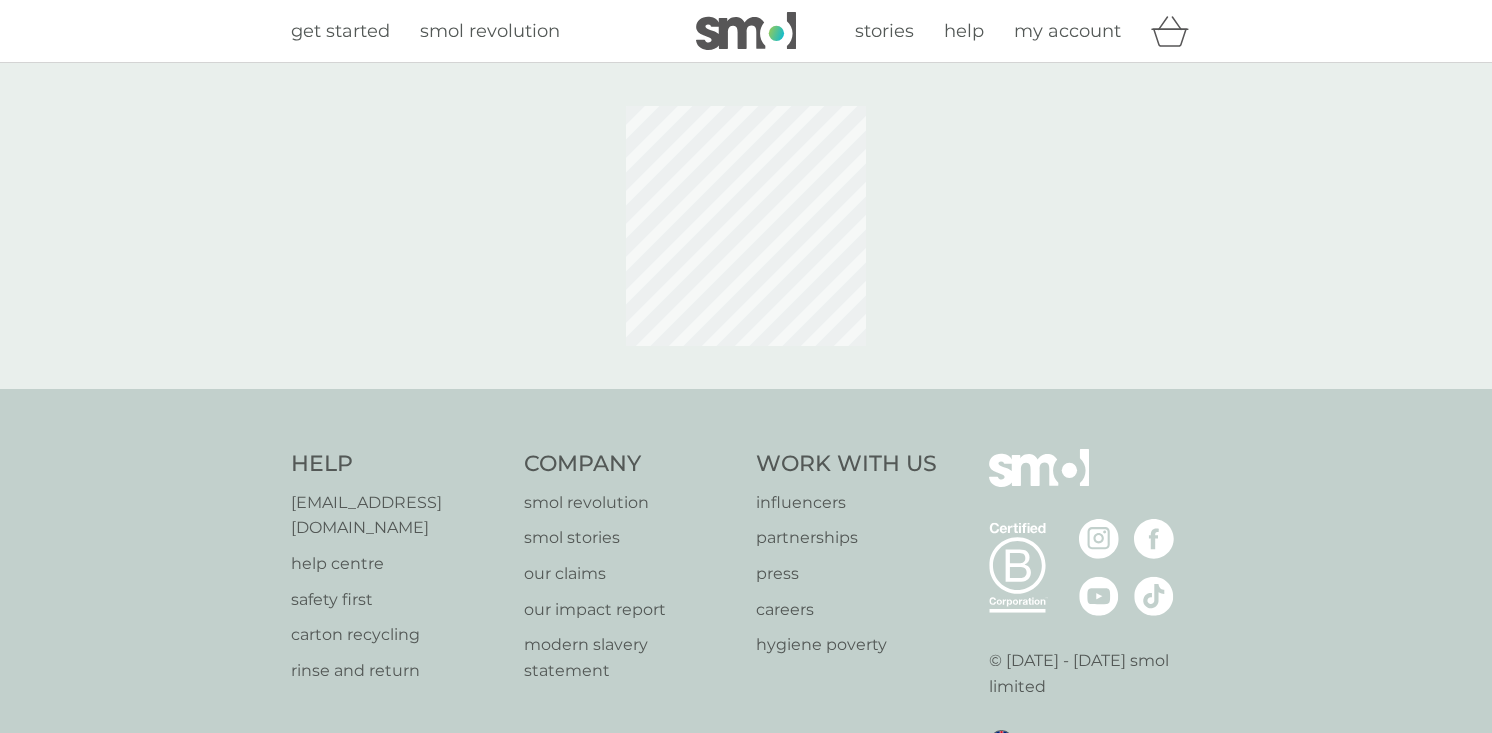 scroll, scrollTop: 0, scrollLeft: 0, axis: both 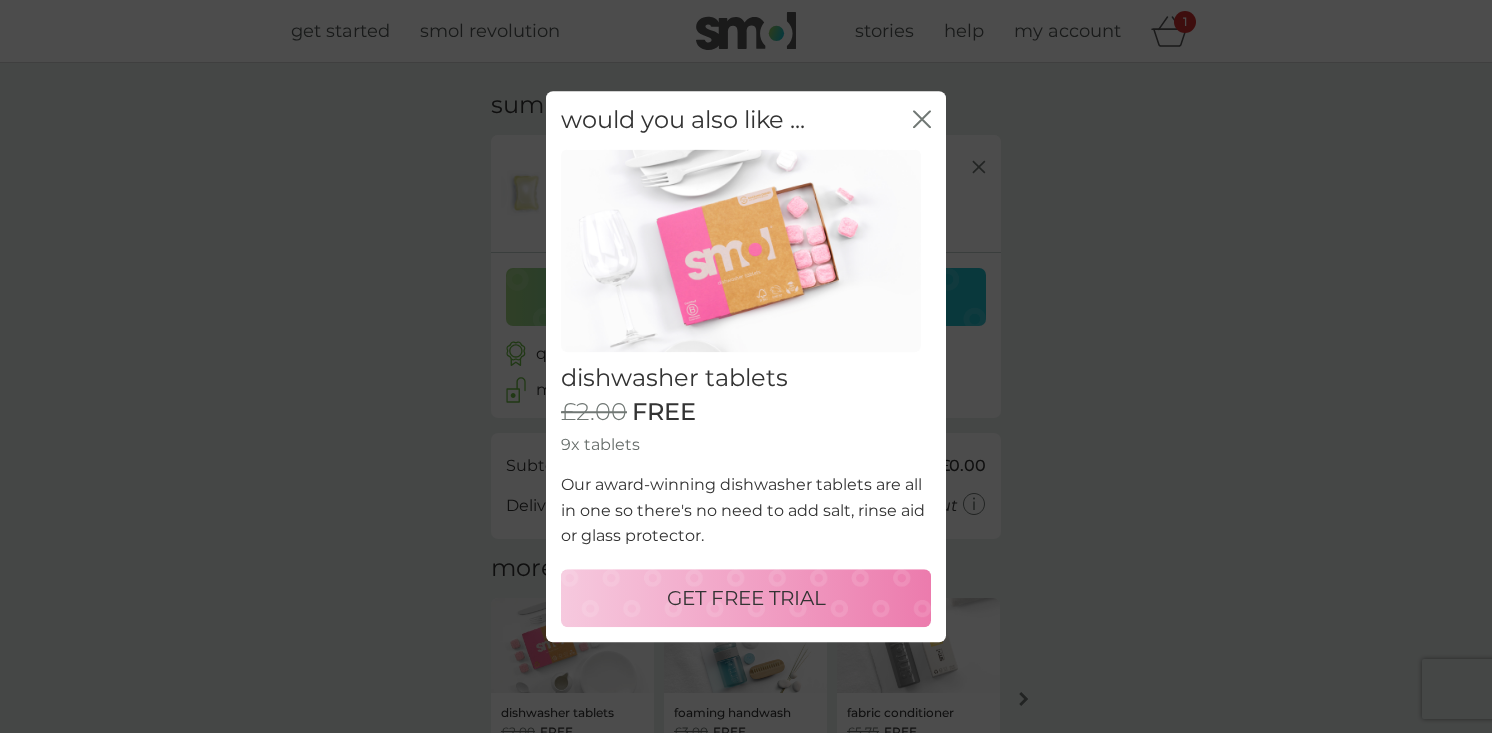 click on "close" at bounding box center (922, 120) 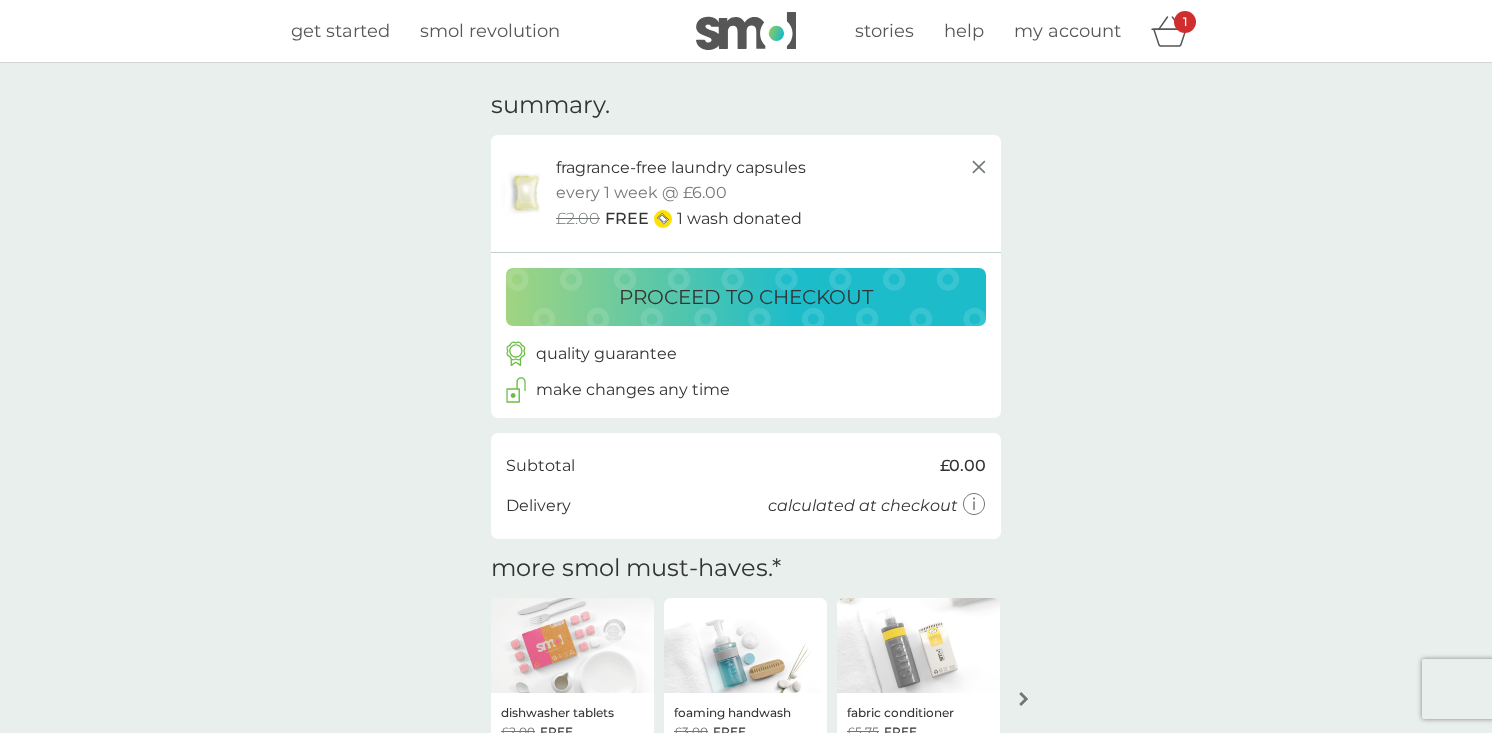 scroll, scrollTop: 26, scrollLeft: 0, axis: vertical 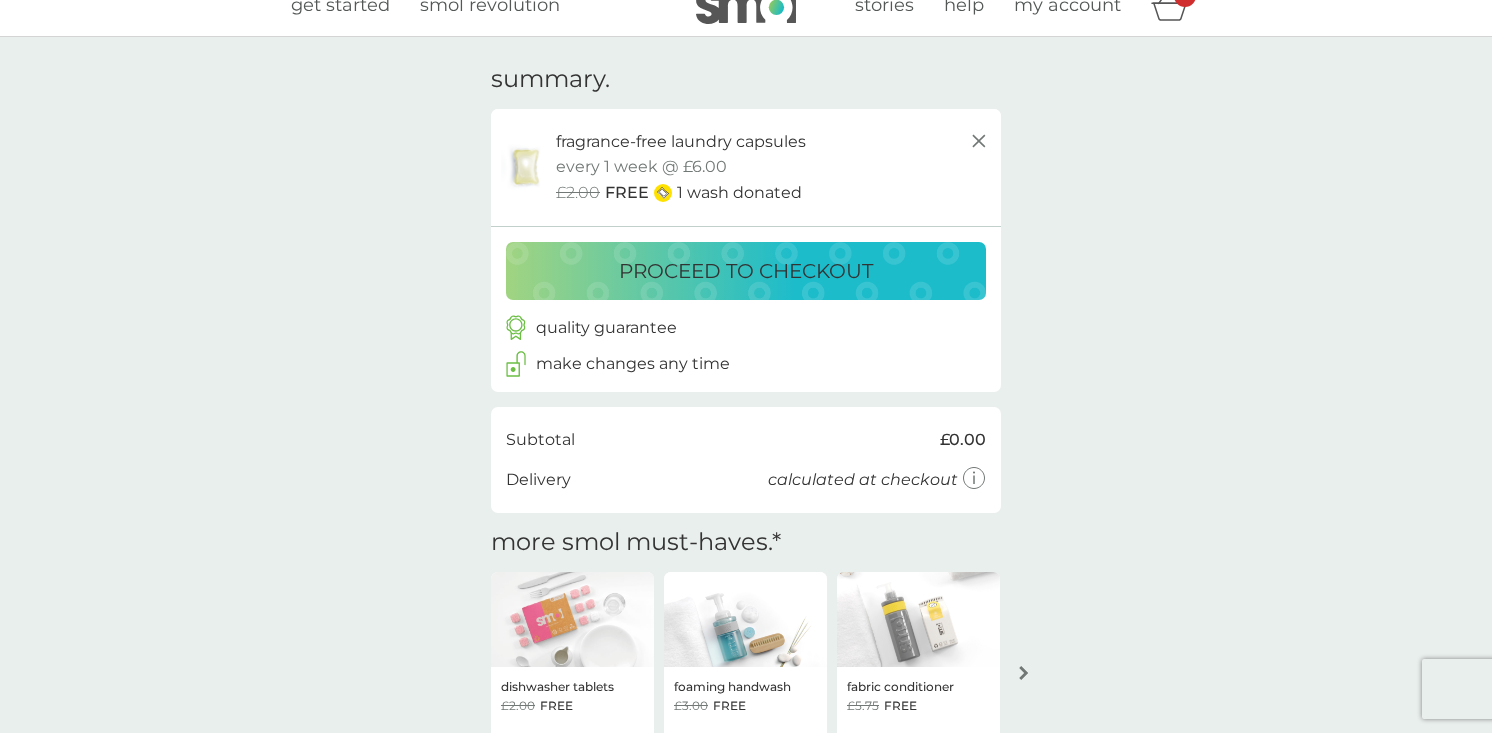 click 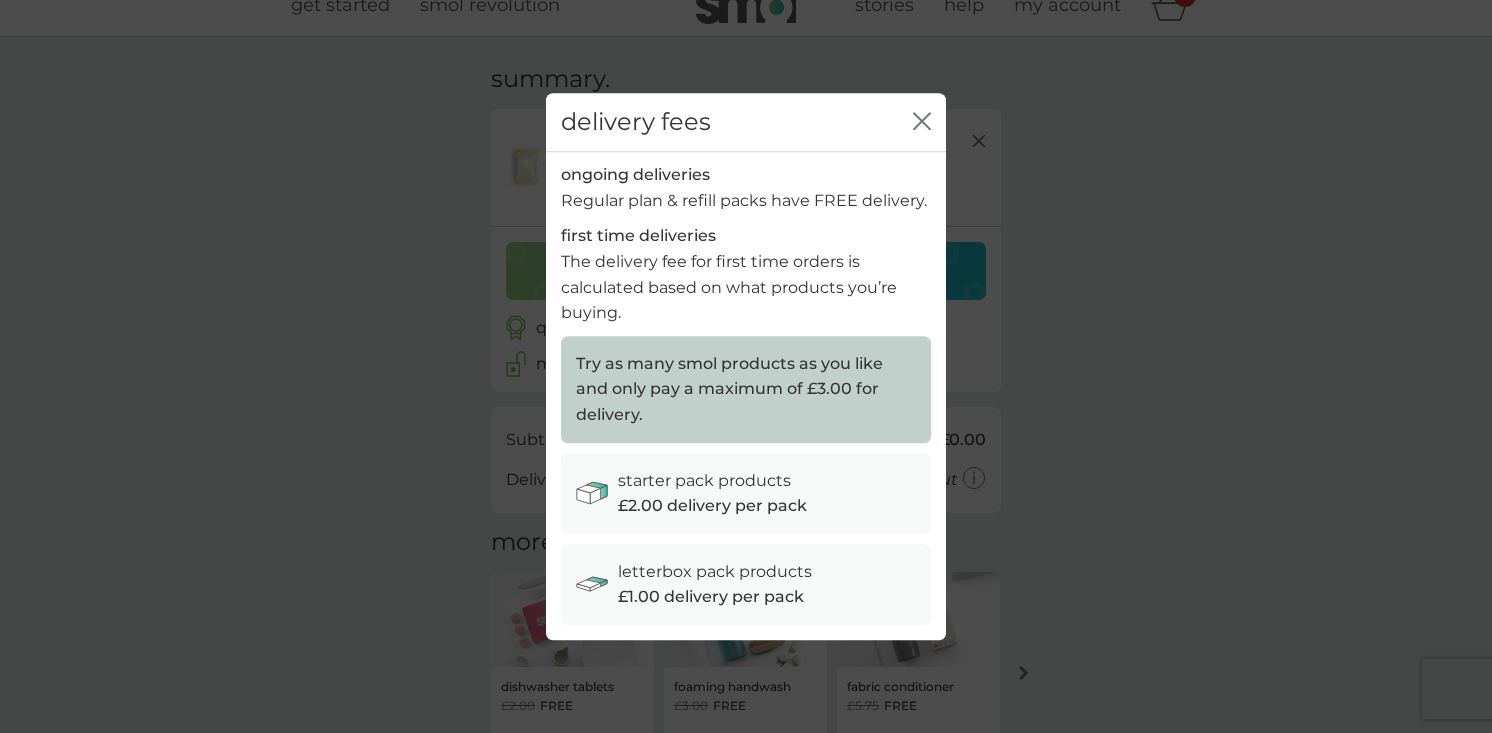click on "close" 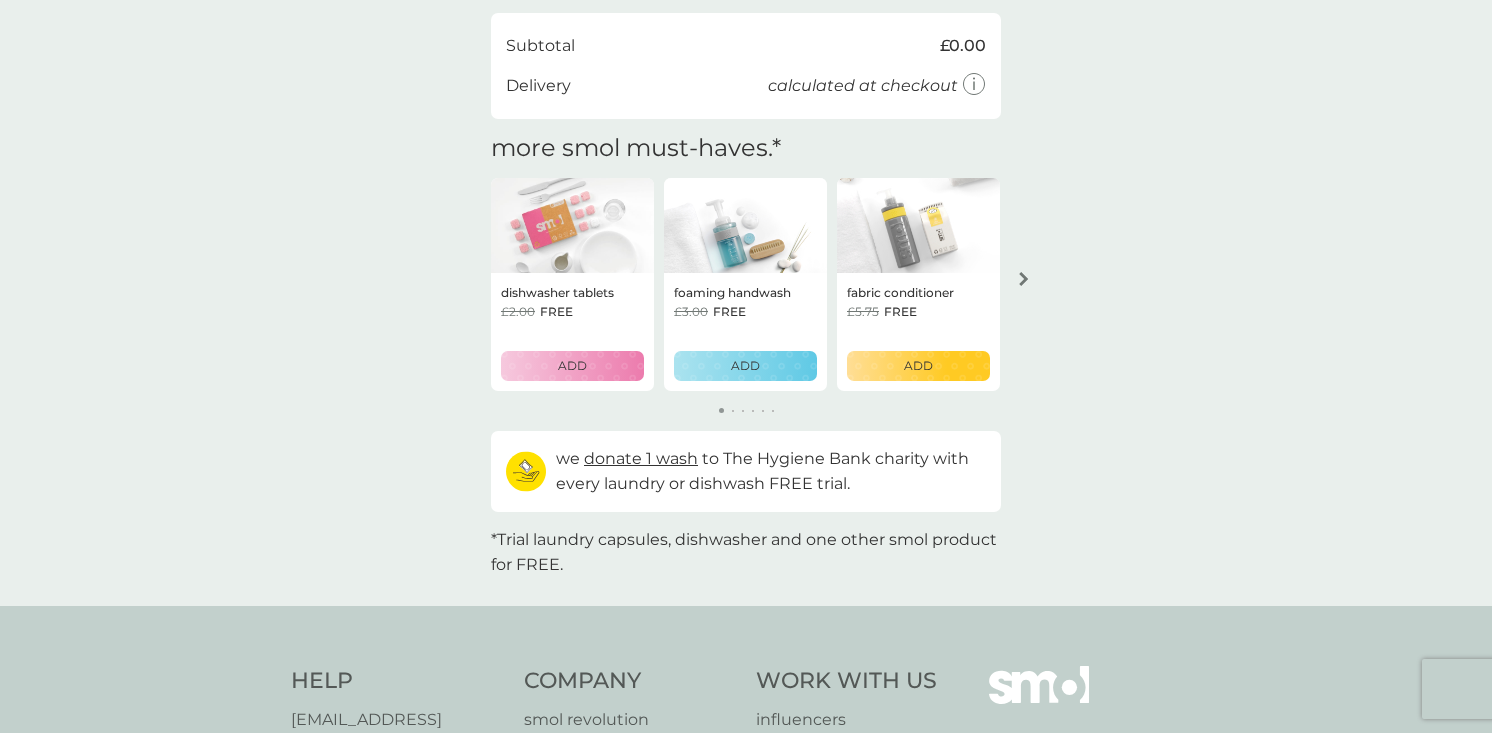 scroll, scrollTop: 0, scrollLeft: 0, axis: both 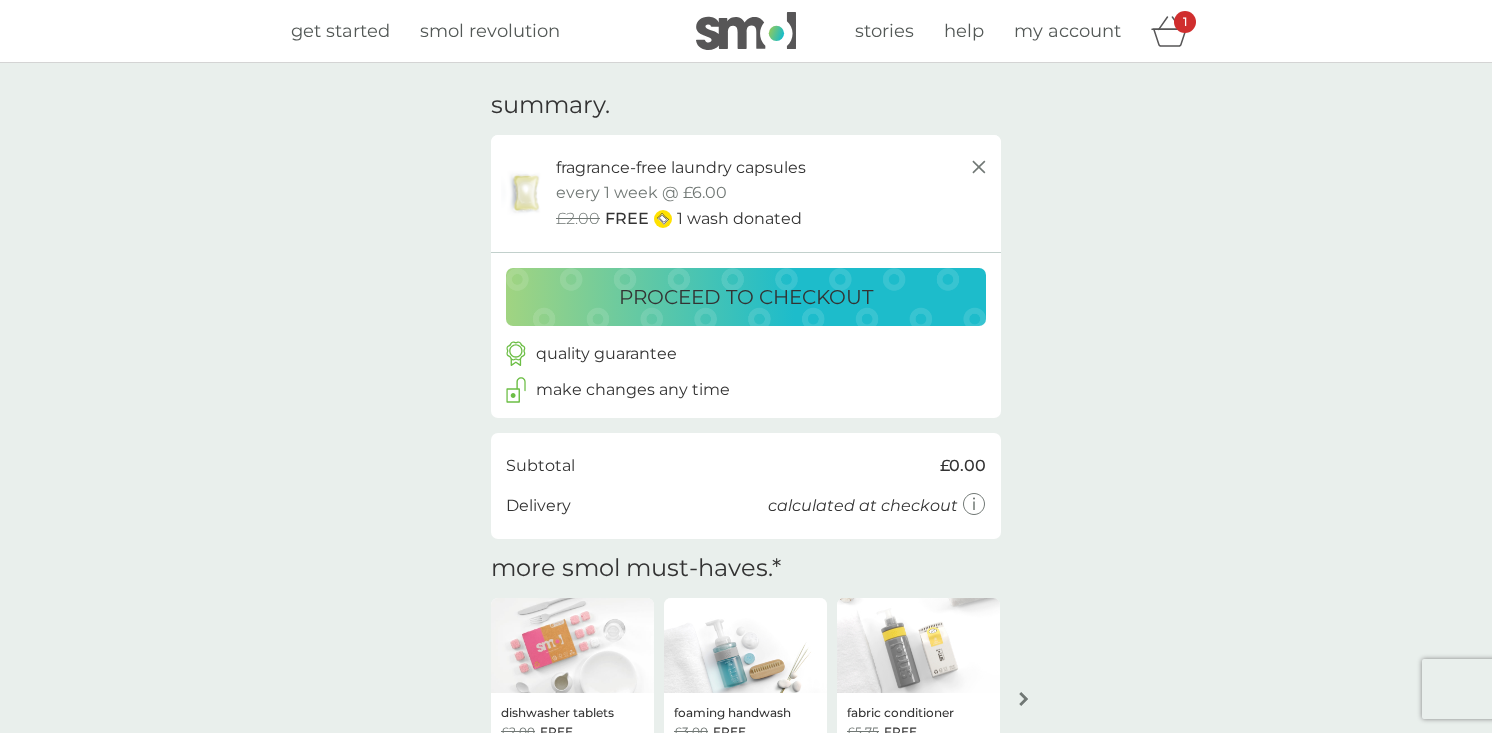 click at bounding box center [746, 31] 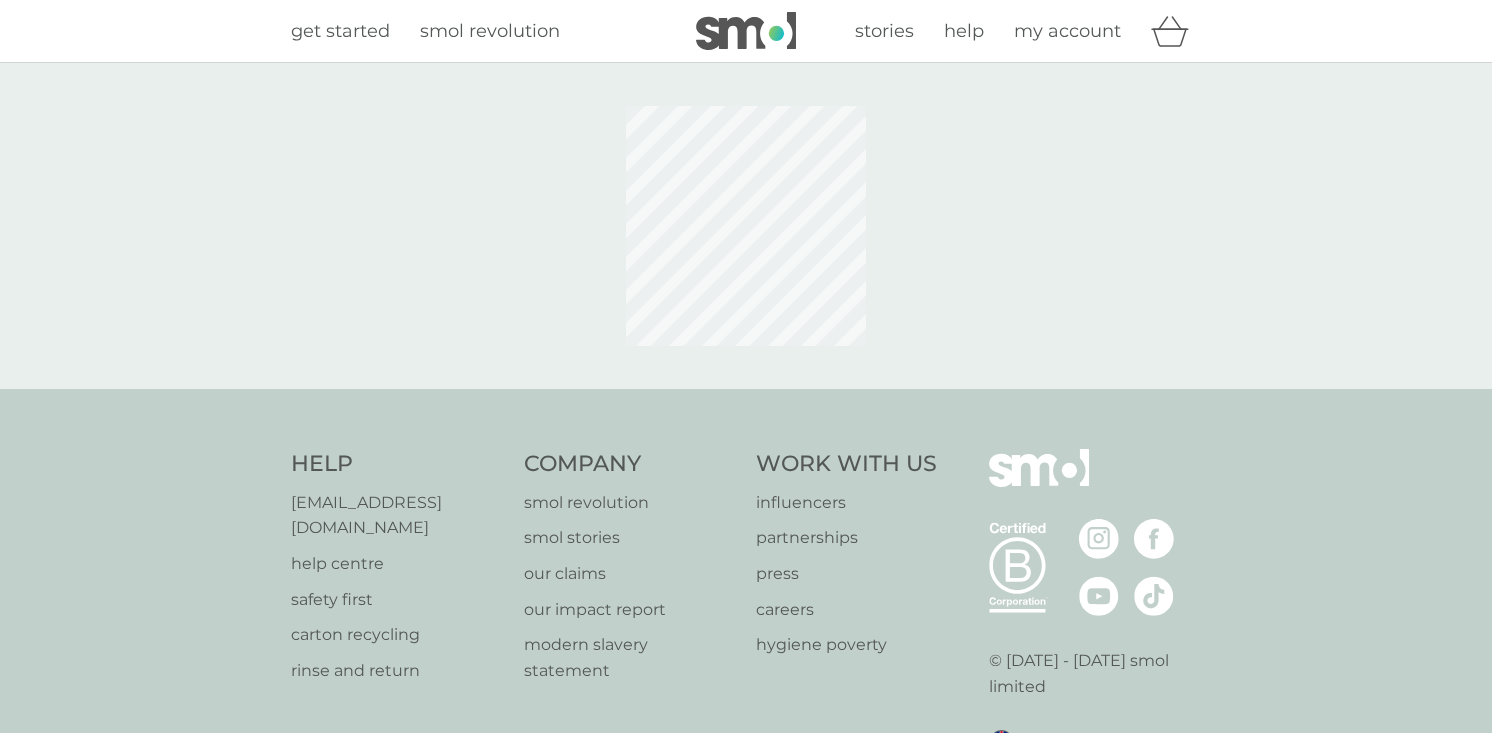 scroll, scrollTop: 0, scrollLeft: 0, axis: both 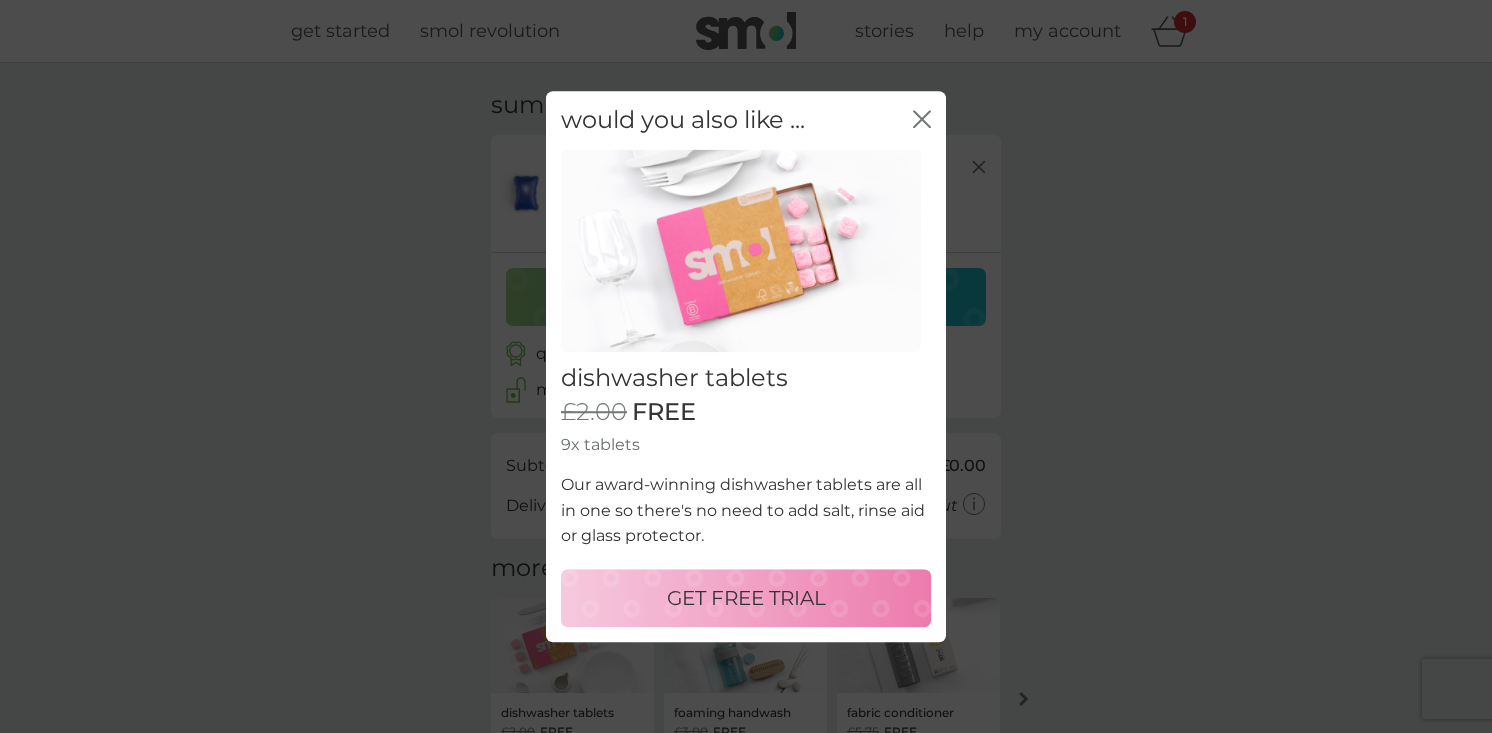 click 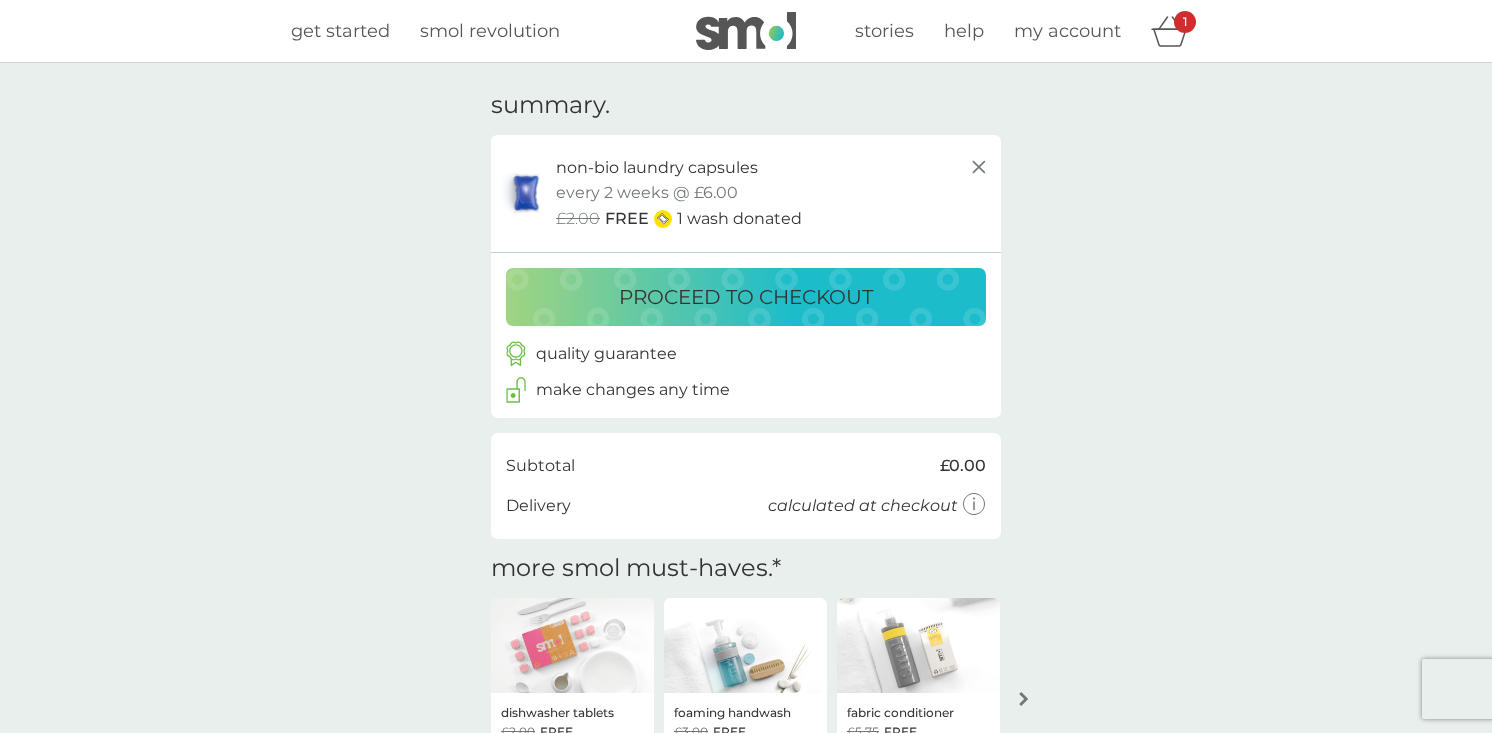 click 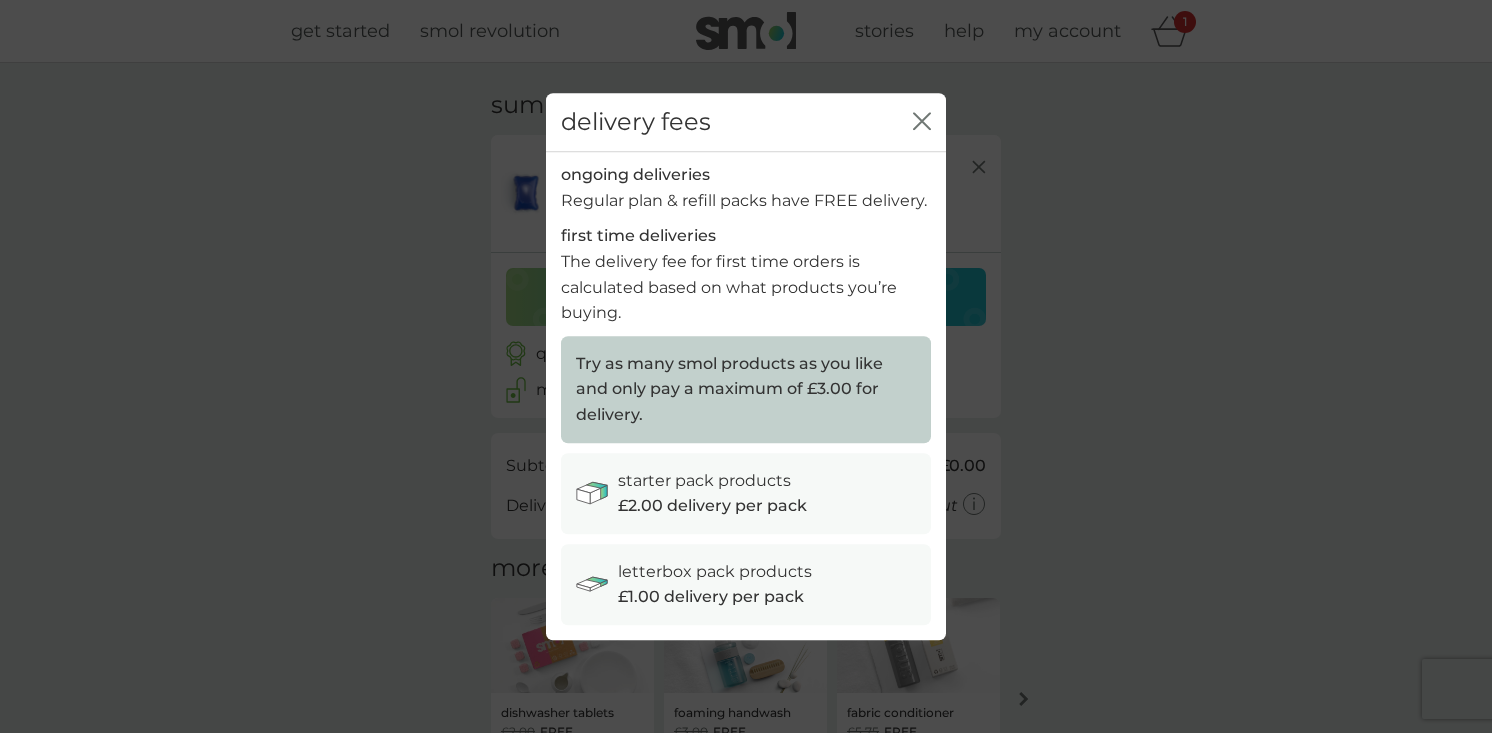 click on "close" 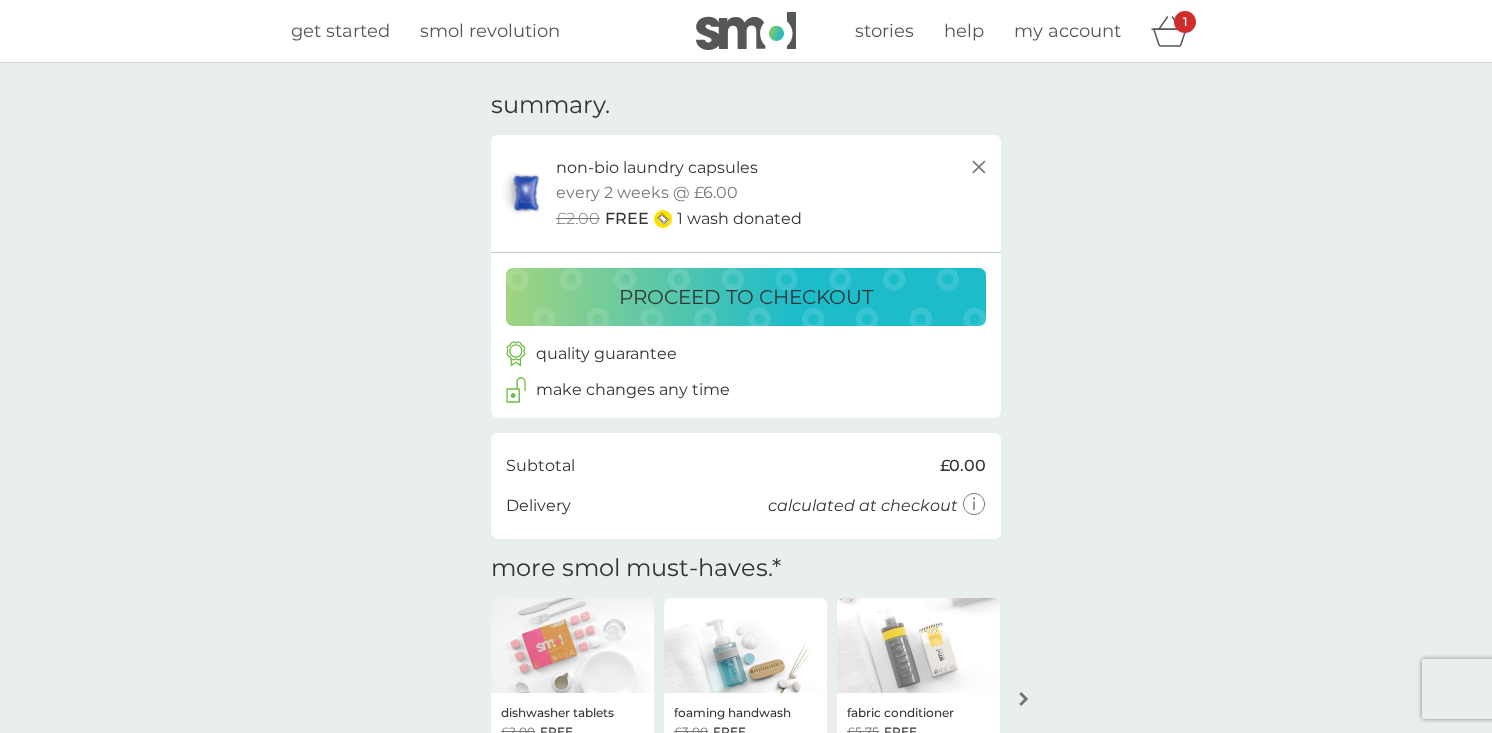 click on "get started" at bounding box center [340, 31] 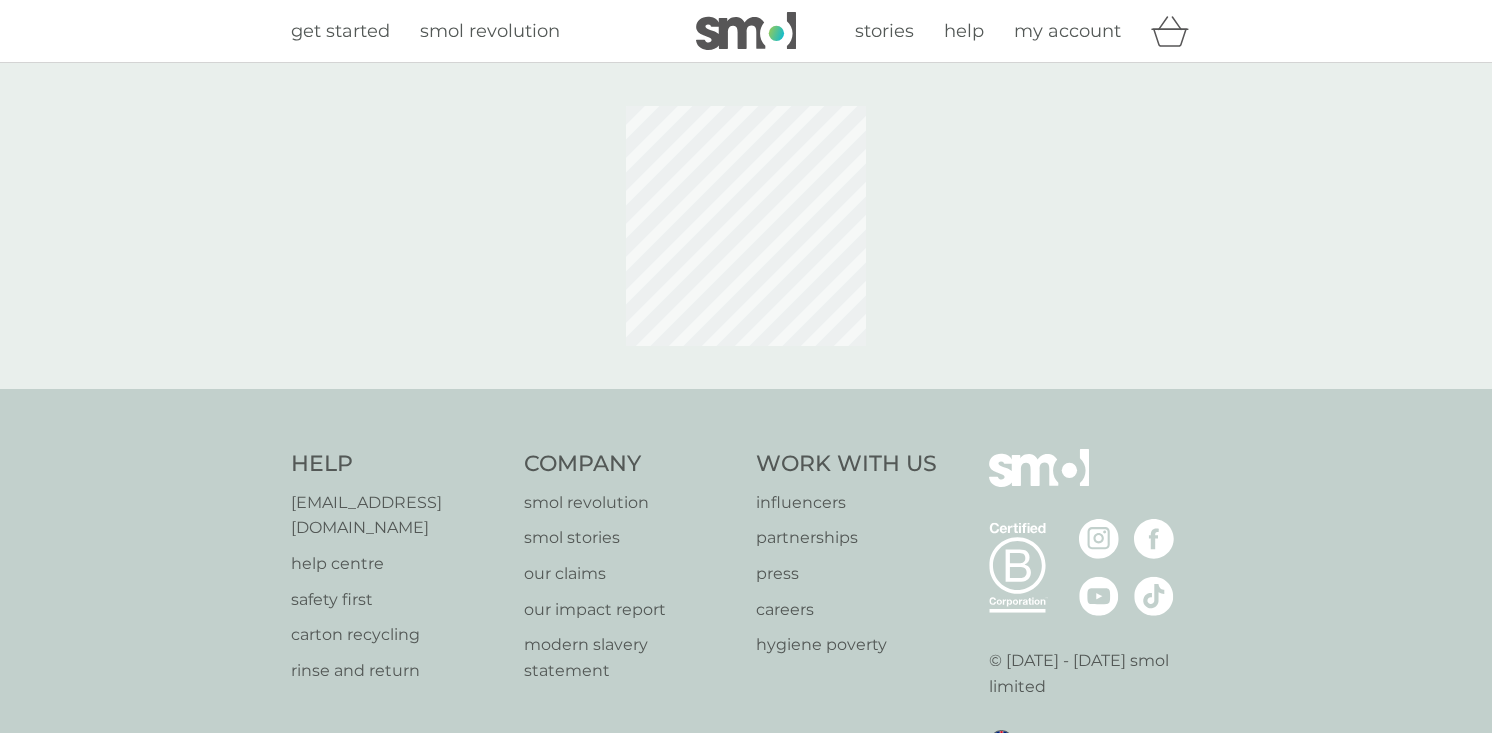 scroll, scrollTop: 0, scrollLeft: 0, axis: both 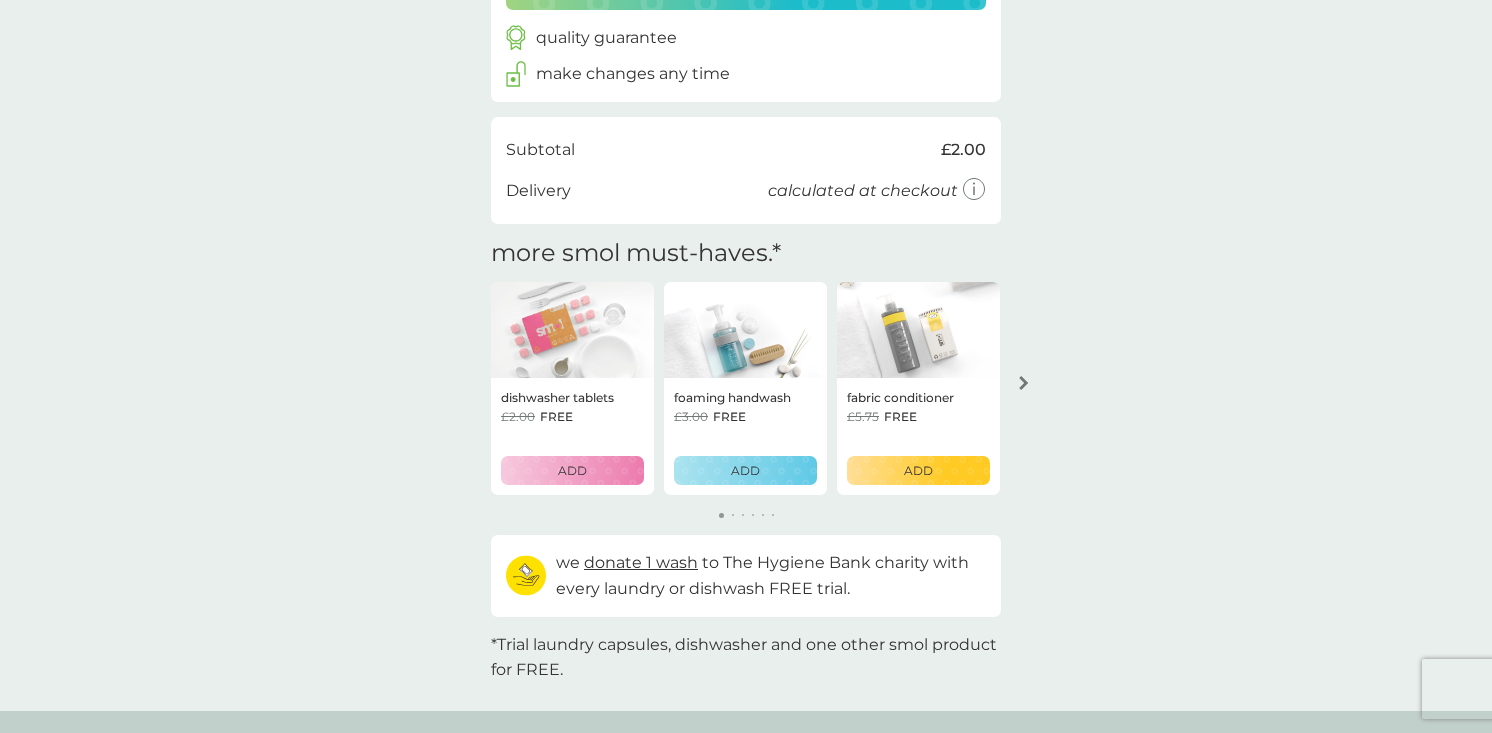 click on "your basket. summary. non-bio laundry capsules trial pack every 2 weeks @ £6.00 £2.00 FREE 1 wash donated fragrance-free laundry capsules trial pack every 1 week @ £6.00 £2.00 1 wash donated proceed to checkout quality guarantee make changes any time checkout Subtotal £2.00 Delivery calculated at checkout get a FREE starter pack on us GET STARTED more smol must-haves. * dishwasher tablets £2.00 FREE ADD foaming handwash £3.00 FREE ADD fabric conditioner £5.75 FREE ADD washing up liquid £2.00 FREE ADD multi purpose spray £2.00 FREE ADD foaming bathroom spray £2.00 FREE ADD floor cleaner £2.00 FREE ADD stain gel £6.25 FREE ADD we   donate 1 wash   to The Hygiene Bank charity with every laundry or dishwash FREE trial. your future charges. next charge date 25th Jul 2025 non-bio laundry capsules 24x capsules   £6.00 qty 1 repeats every 2 weeks edit next charge date 25th Jul 2025 fragrance-free laundry capsules 24x capsules   £6.00 qty 1 repeats every 1 week edit" at bounding box center (746, 171) 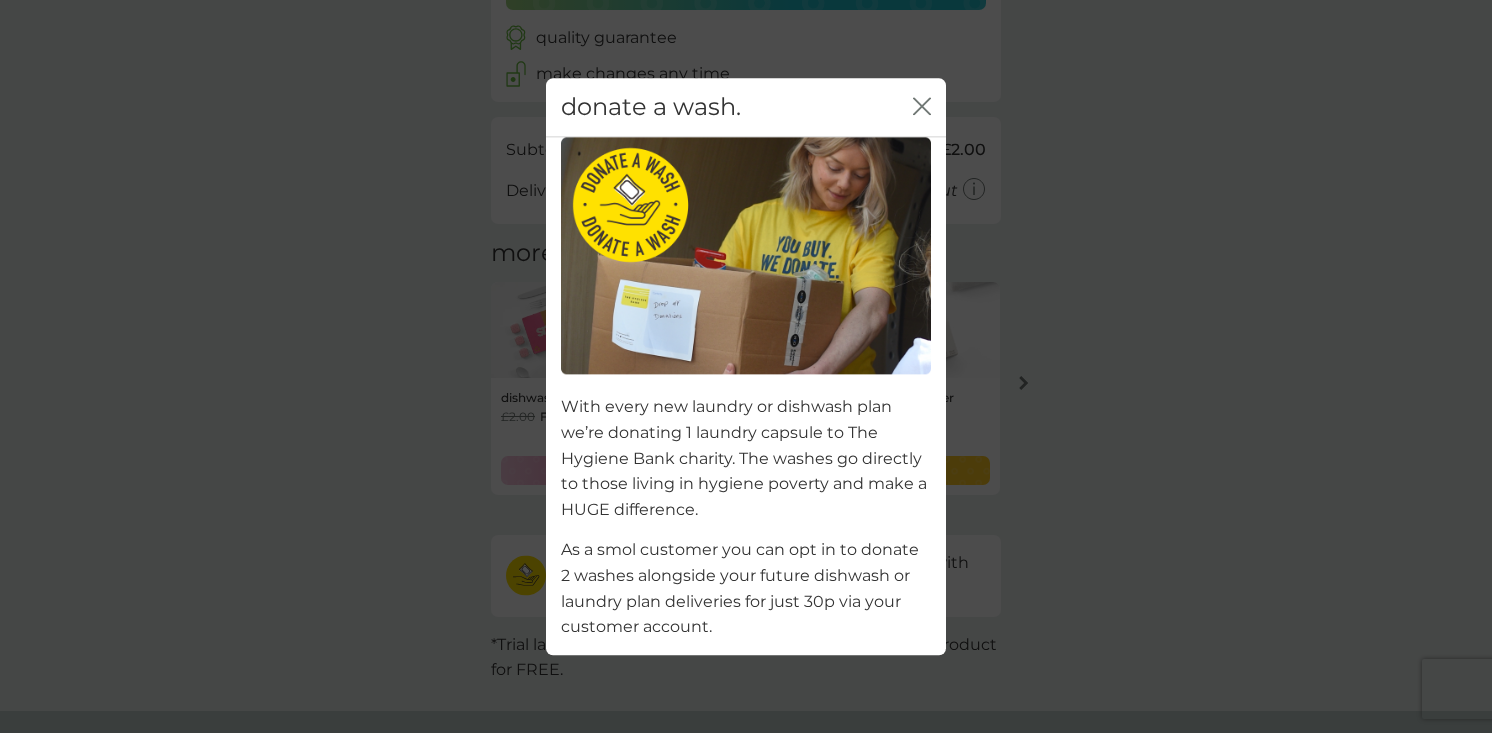 click 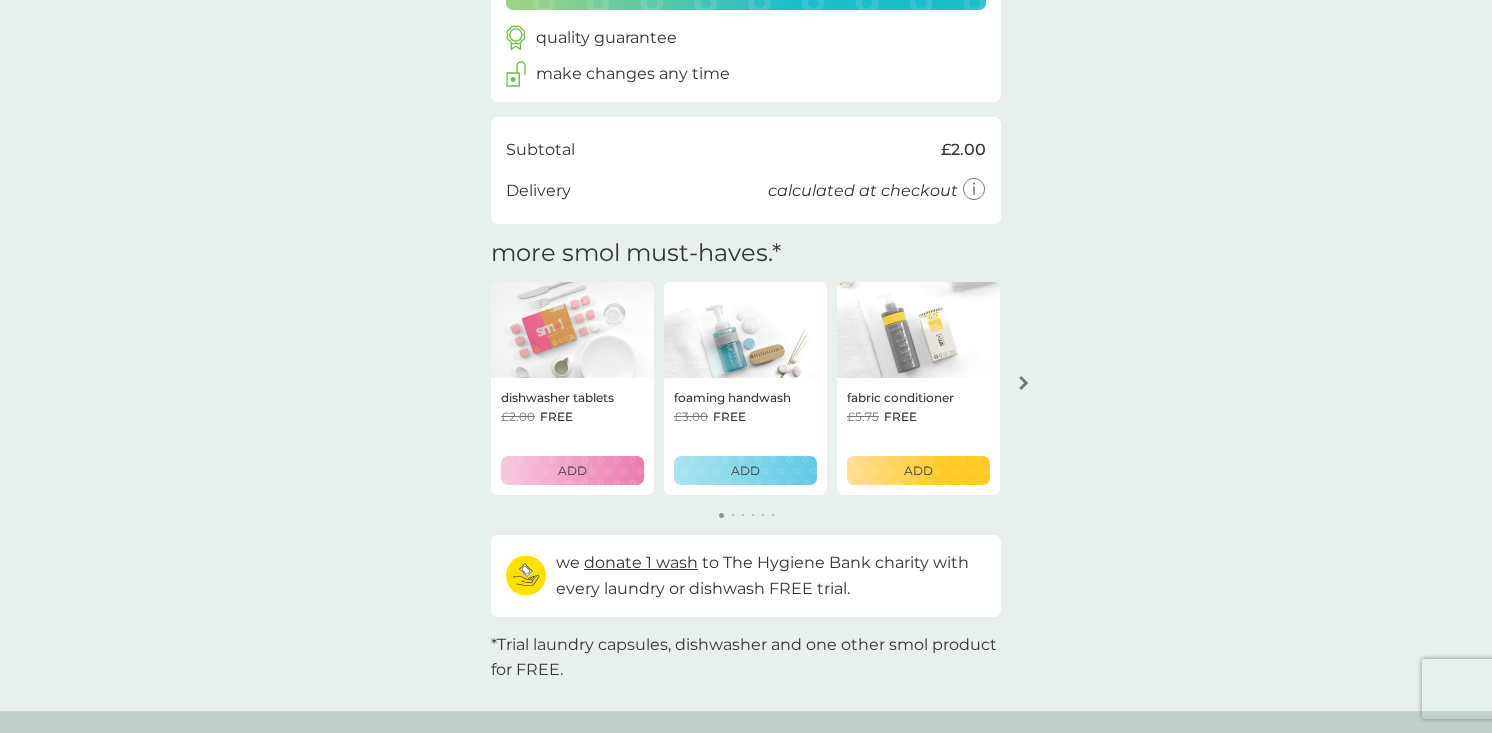 click on "donate 1 wash" at bounding box center (641, 562) 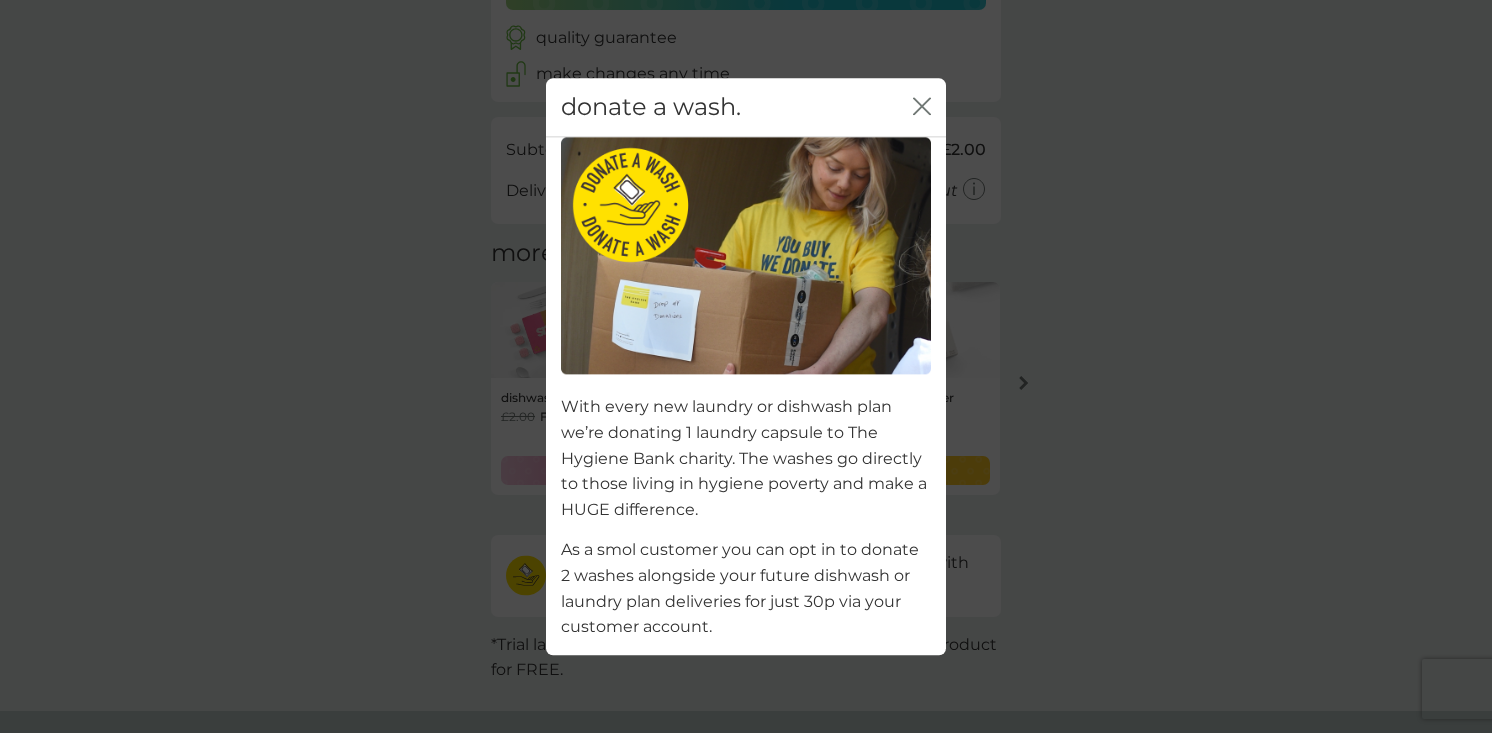 click 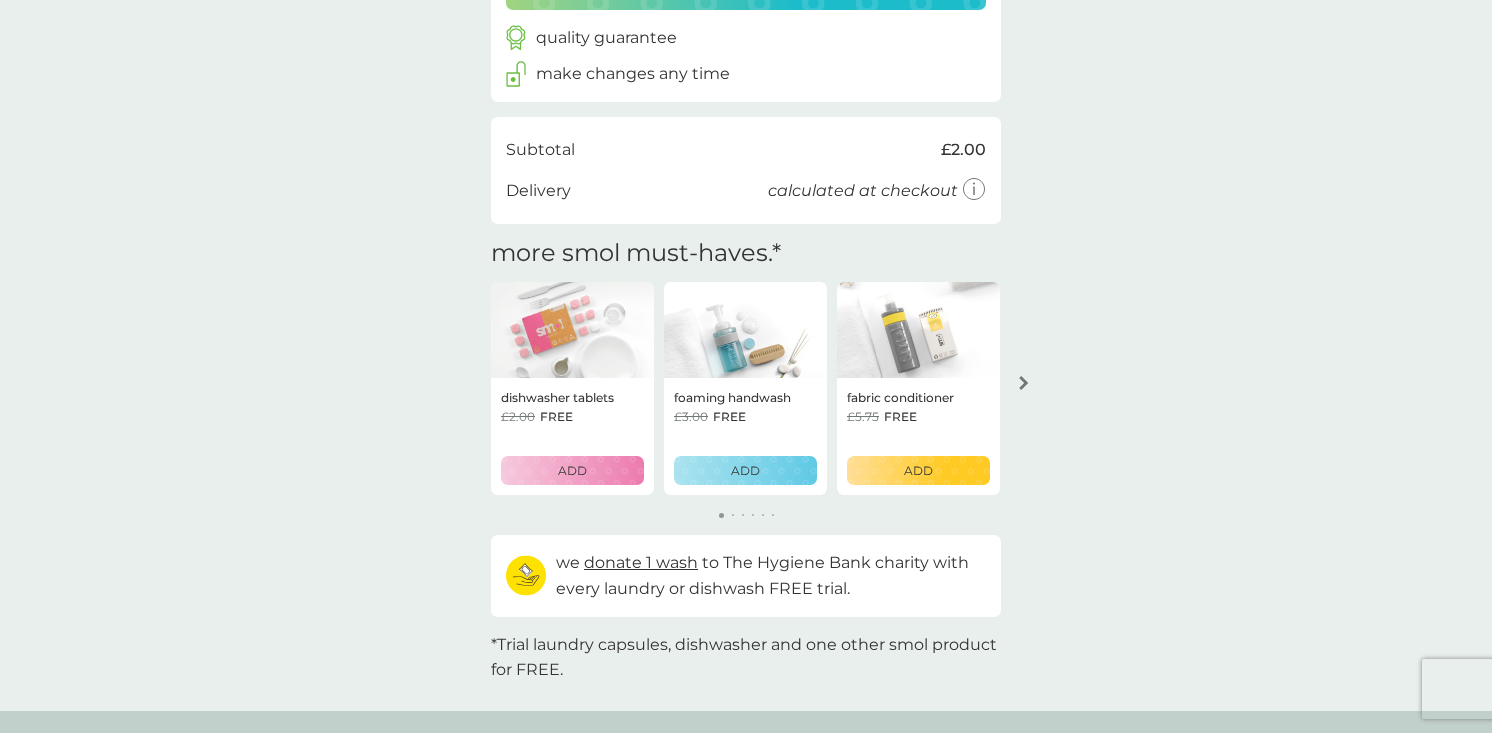 scroll, scrollTop: 0, scrollLeft: 0, axis: both 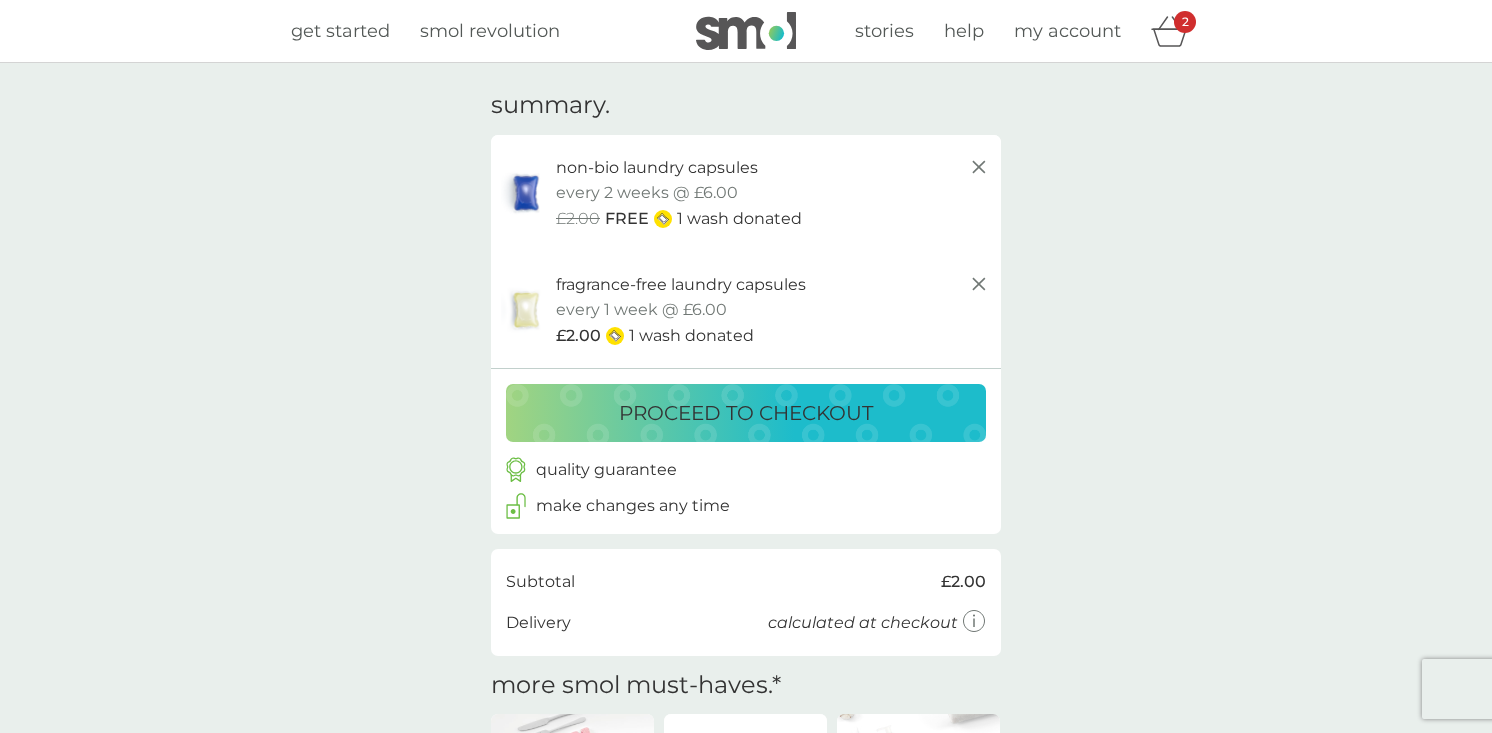 click on "get started" at bounding box center (340, 31) 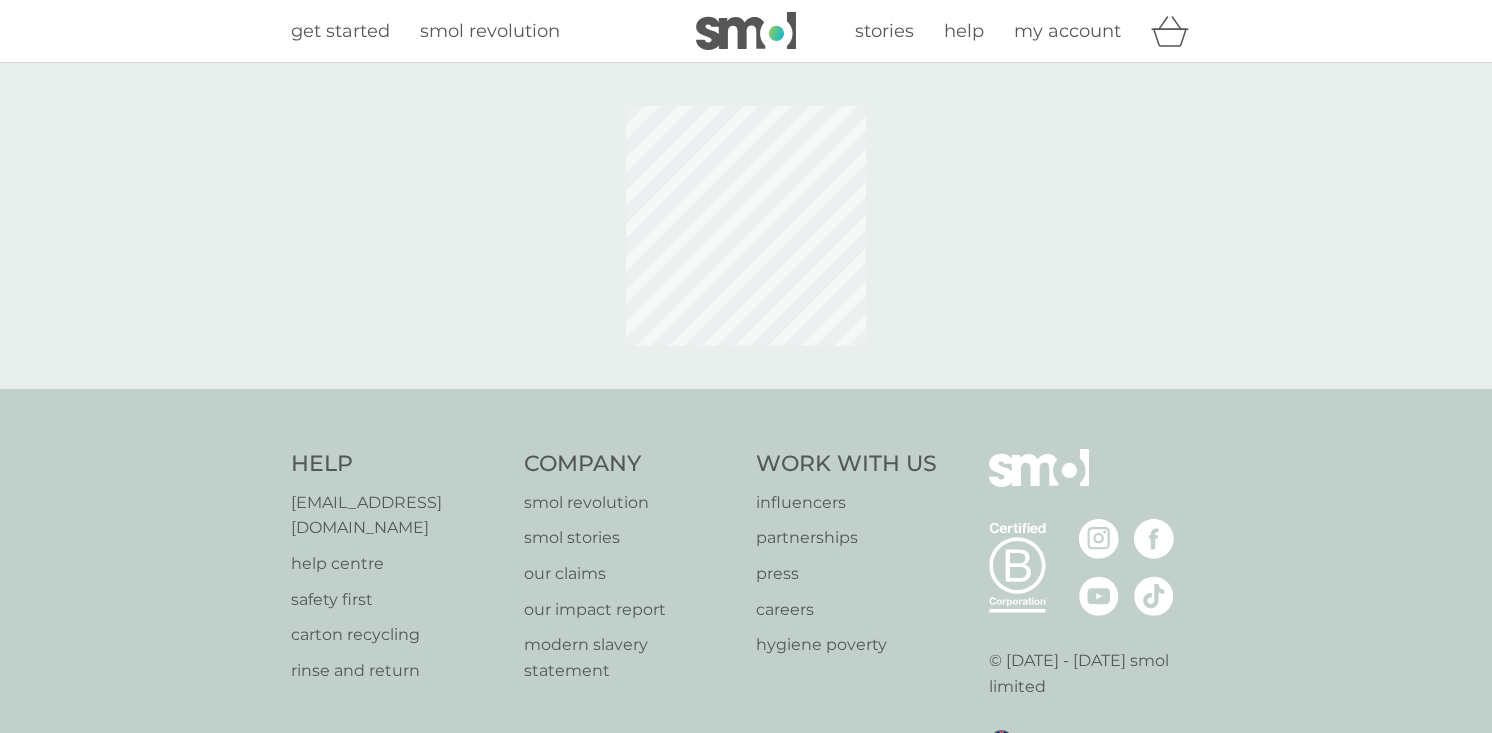 scroll, scrollTop: 0, scrollLeft: 0, axis: both 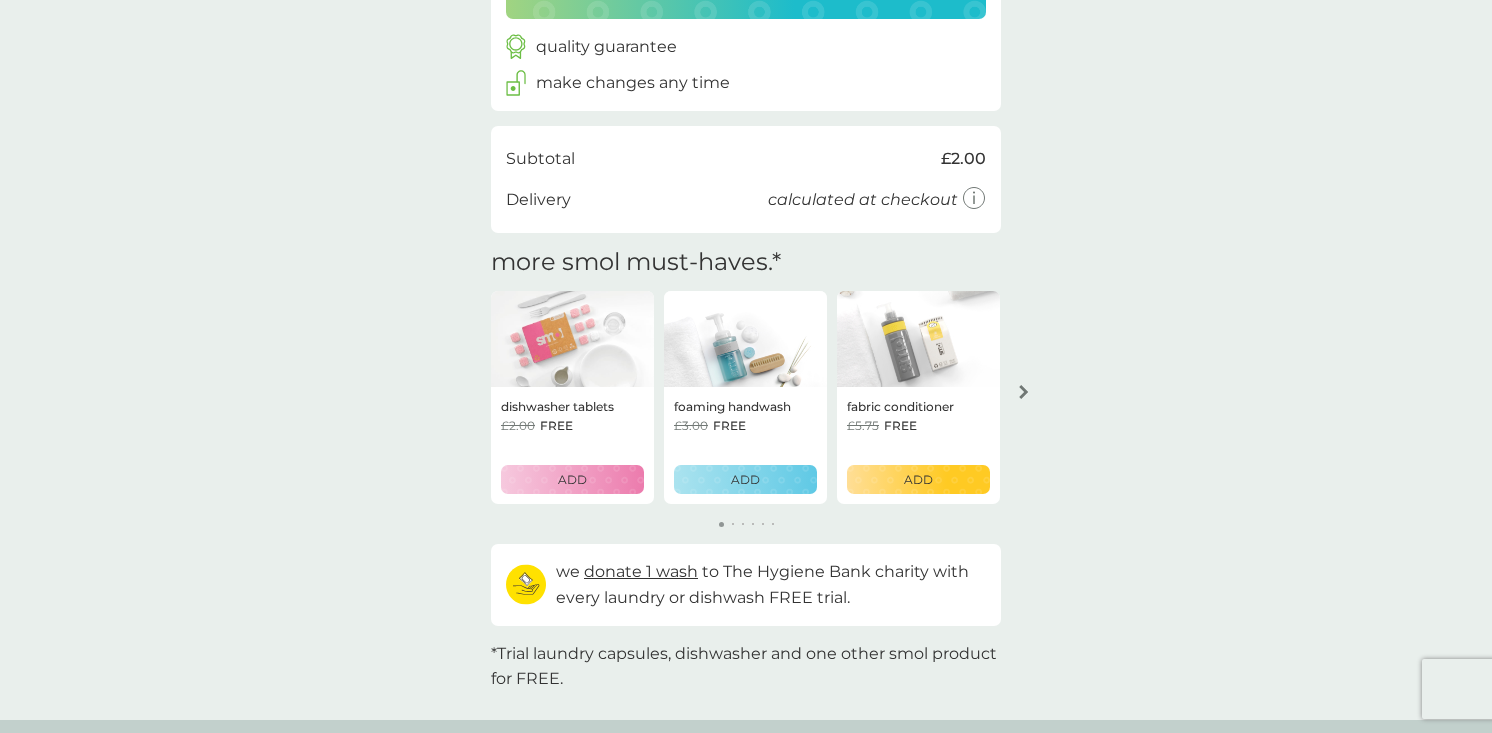 click 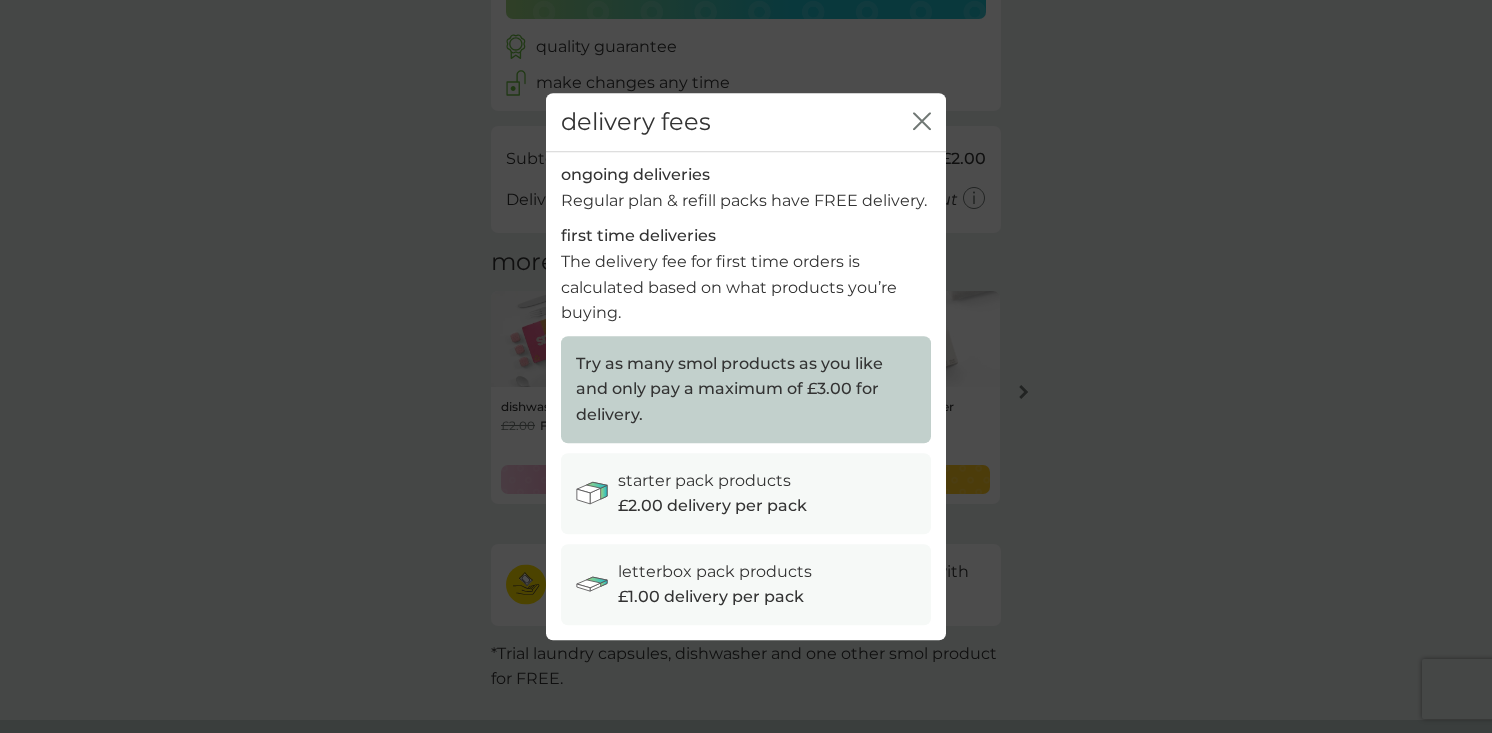 click on "close" 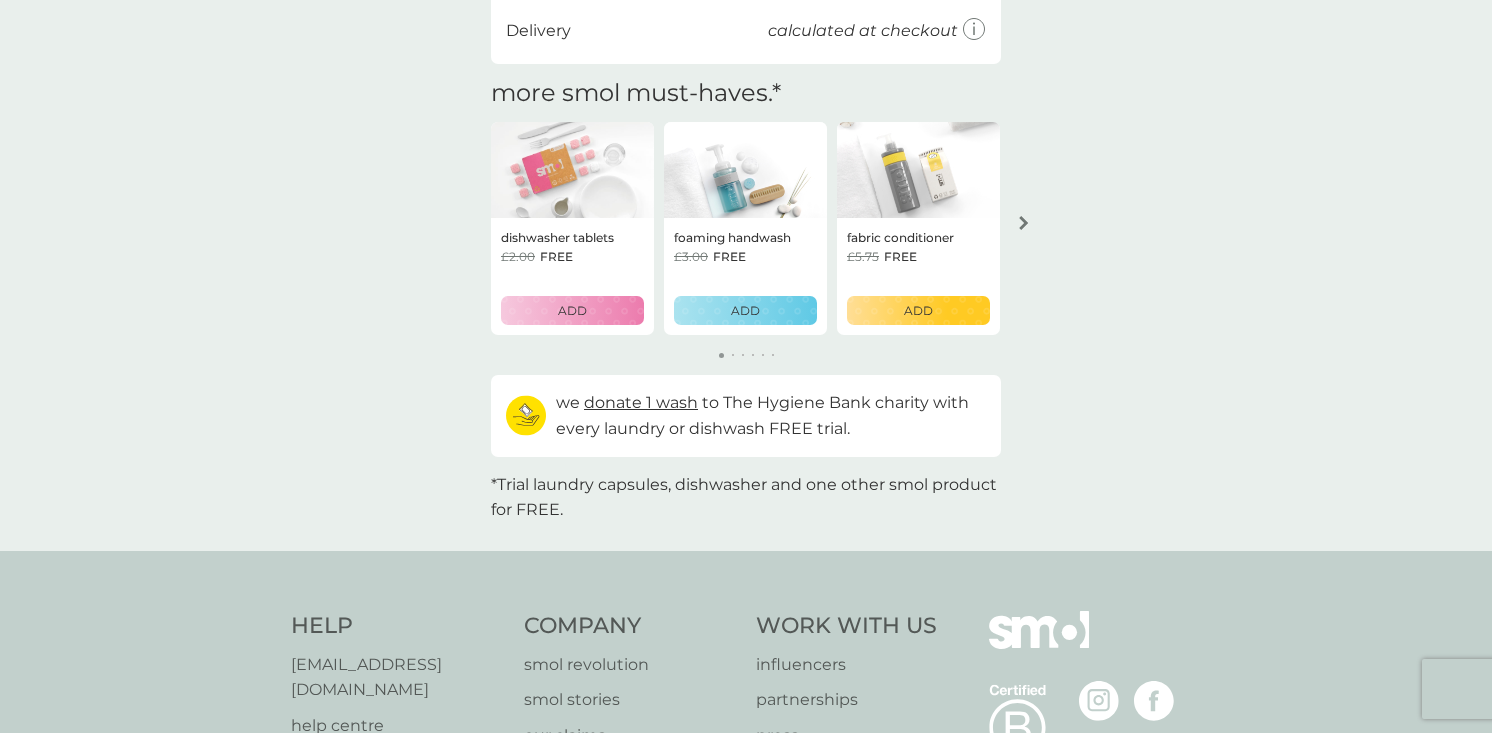 scroll, scrollTop: 779, scrollLeft: 0, axis: vertical 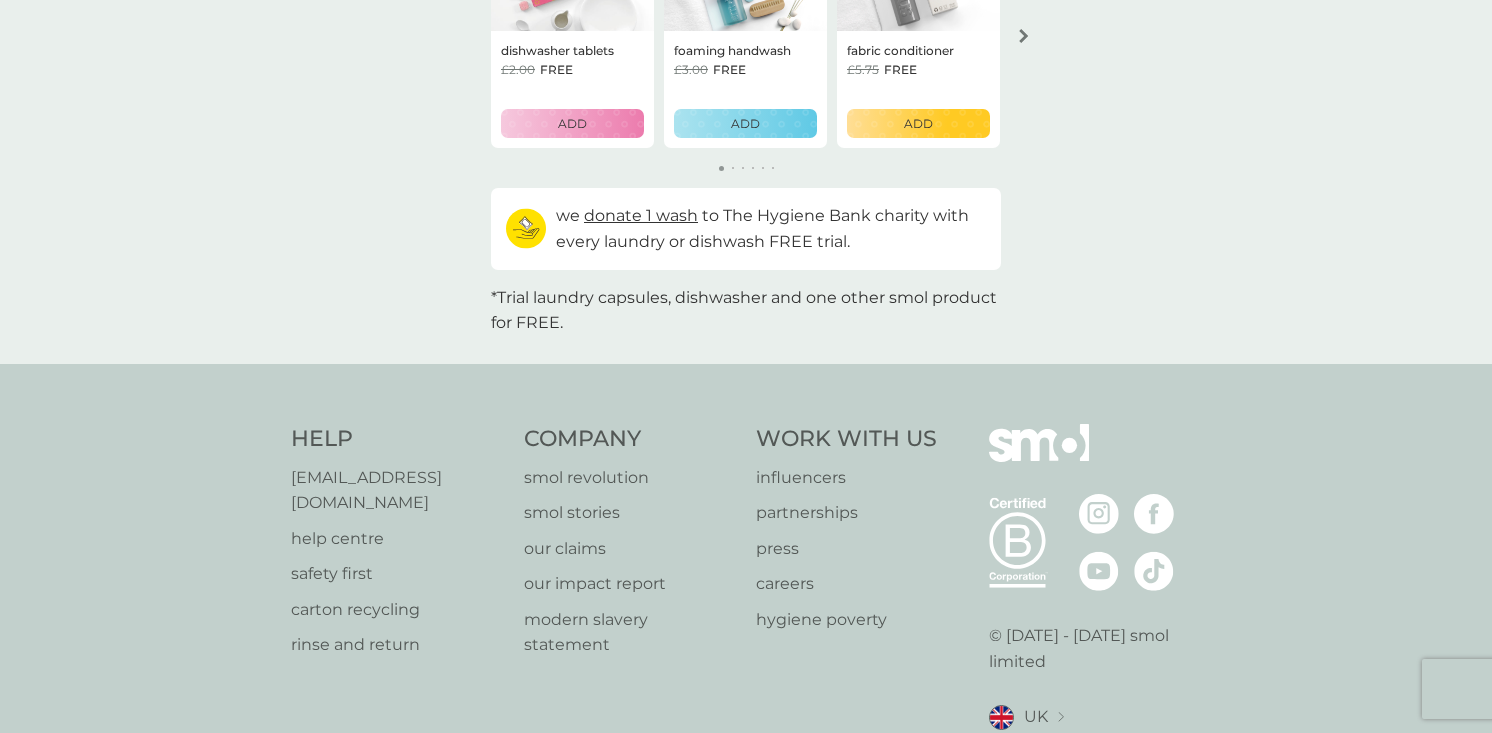 click on "donate 1 wash" at bounding box center (641, 215) 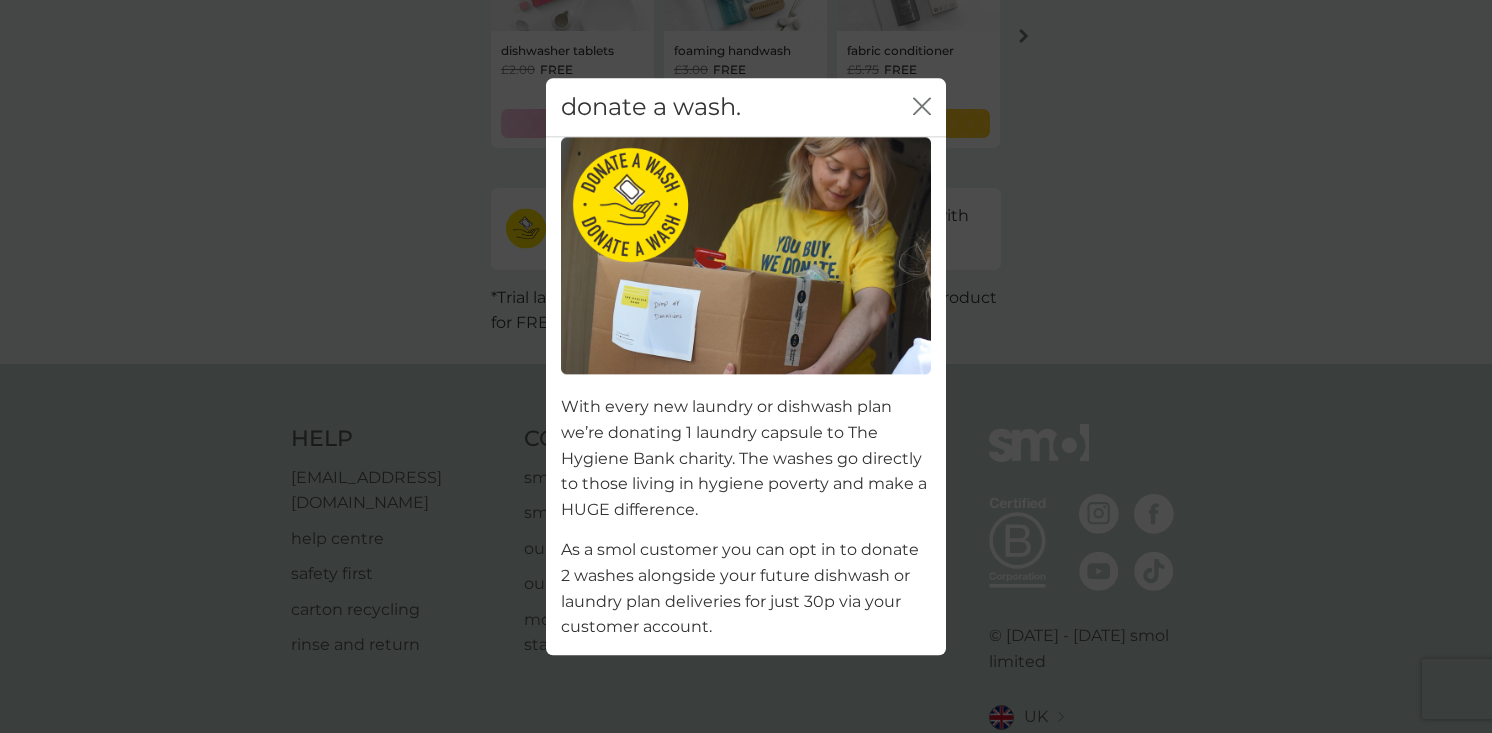click on "close" 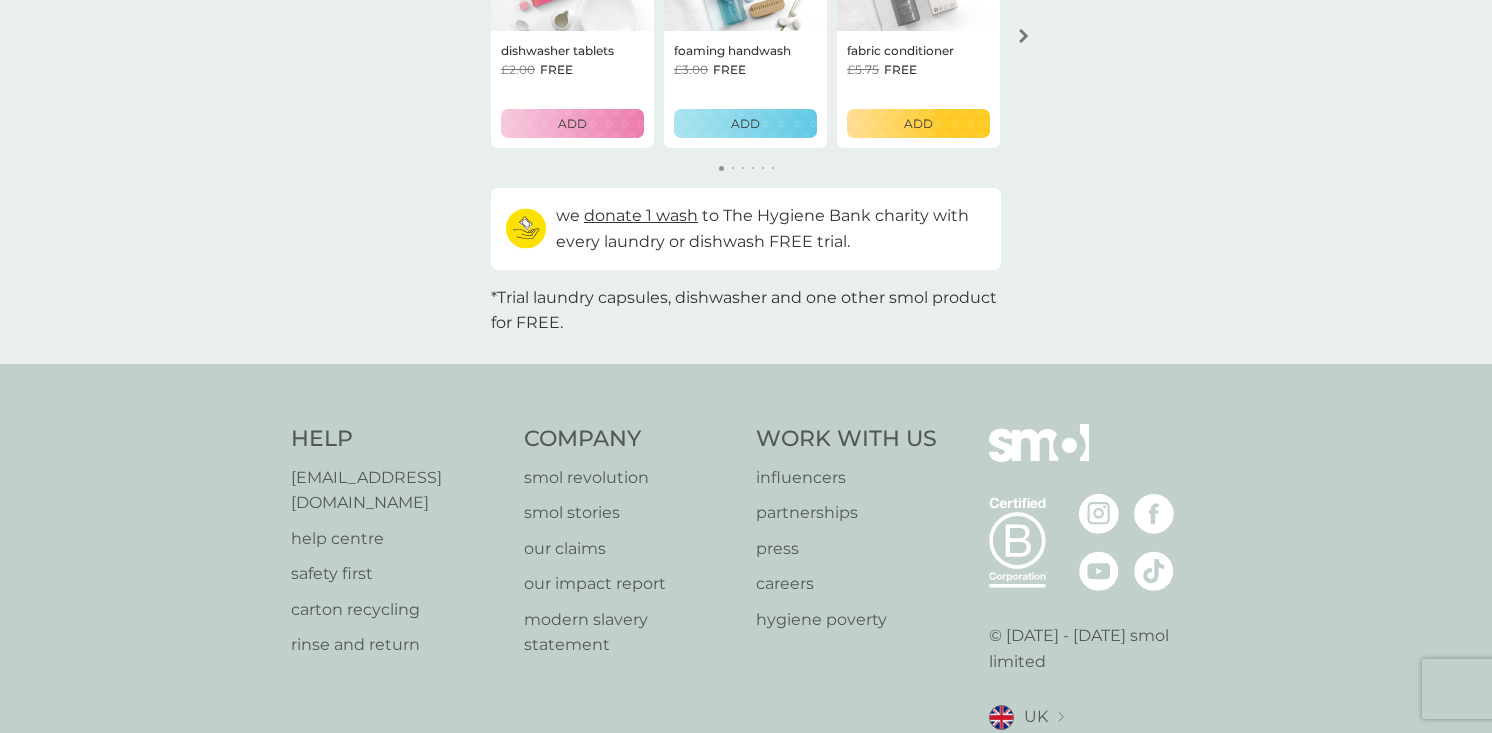 click on "donate 1 wash" at bounding box center (641, 215) 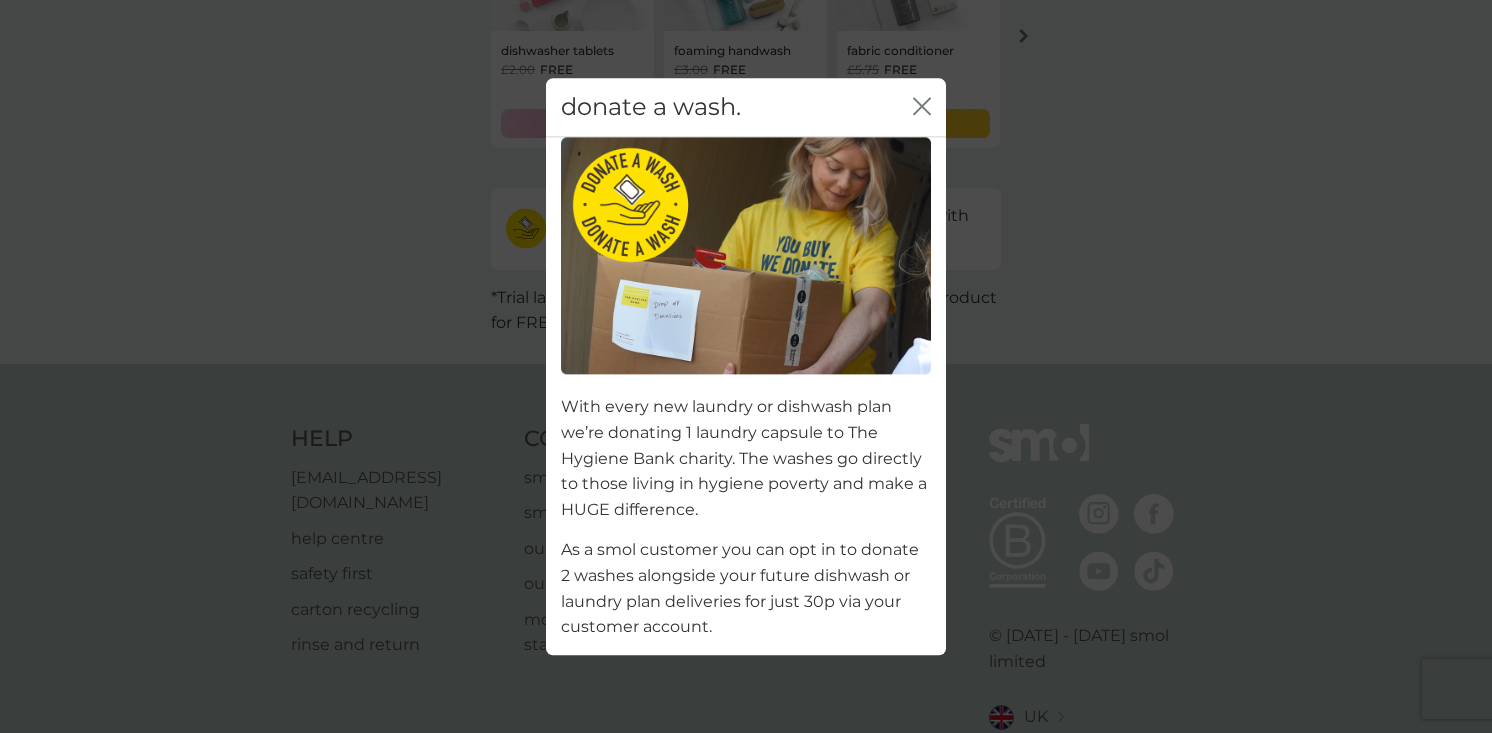 click 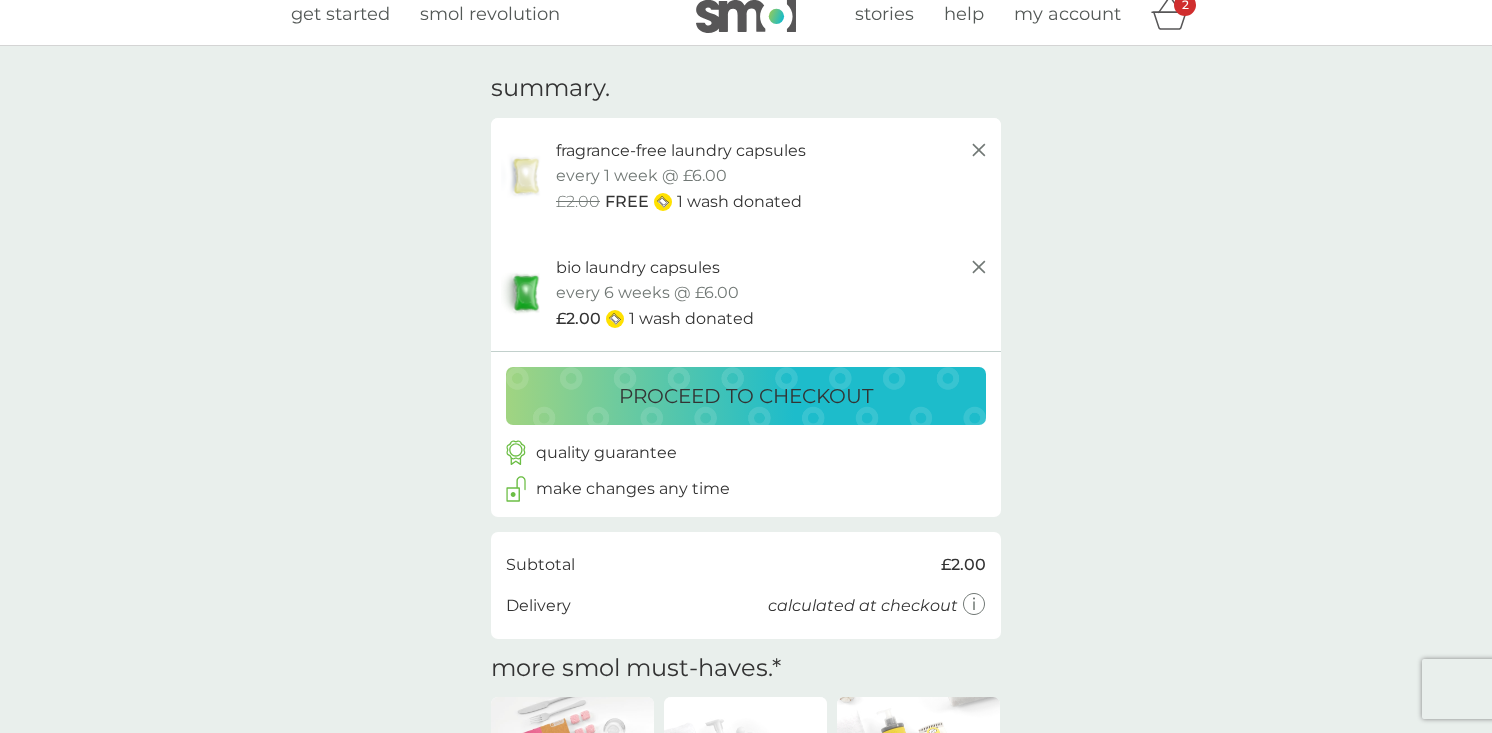 scroll, scrollTop: 0, scrollLeft: 0, axis: both 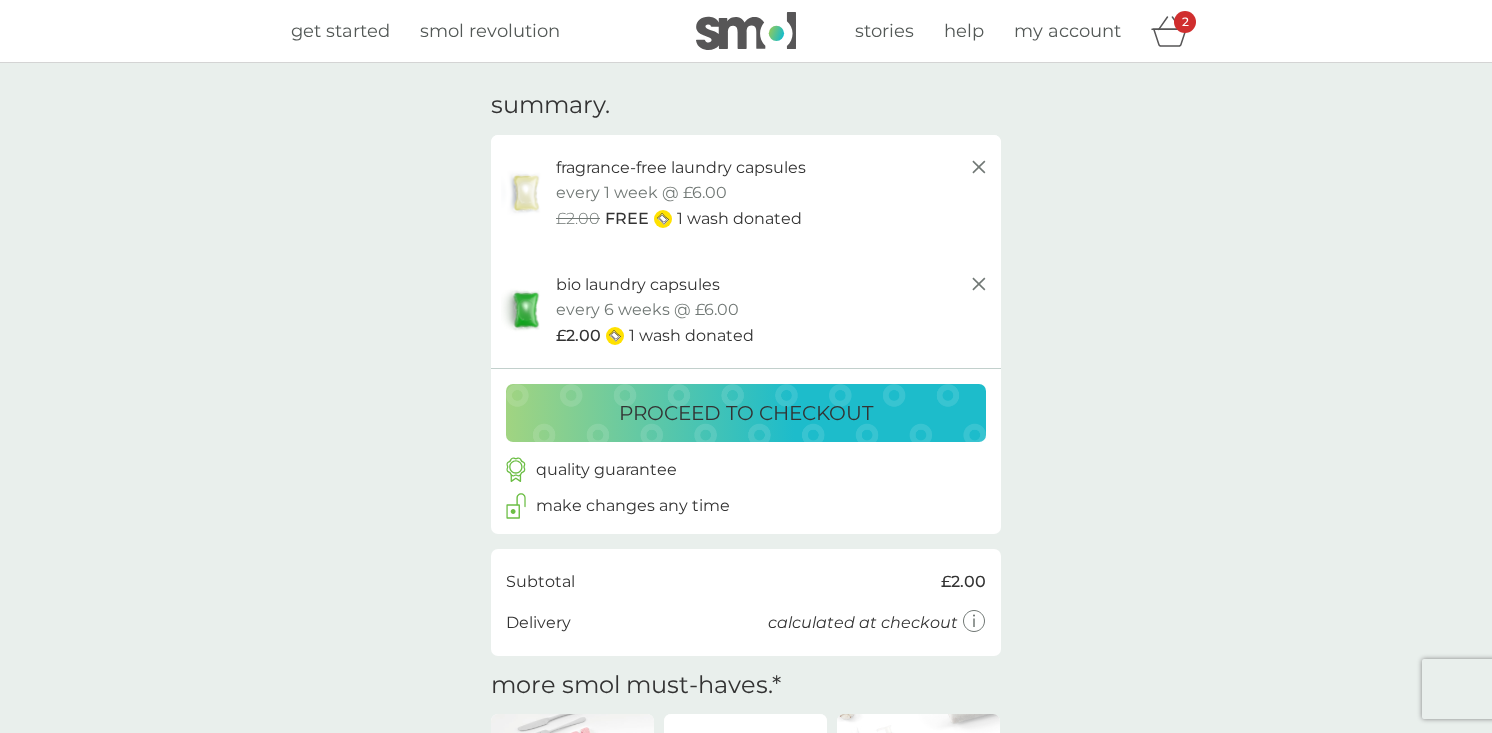 click on "get started" at bounding box center [340, 31] 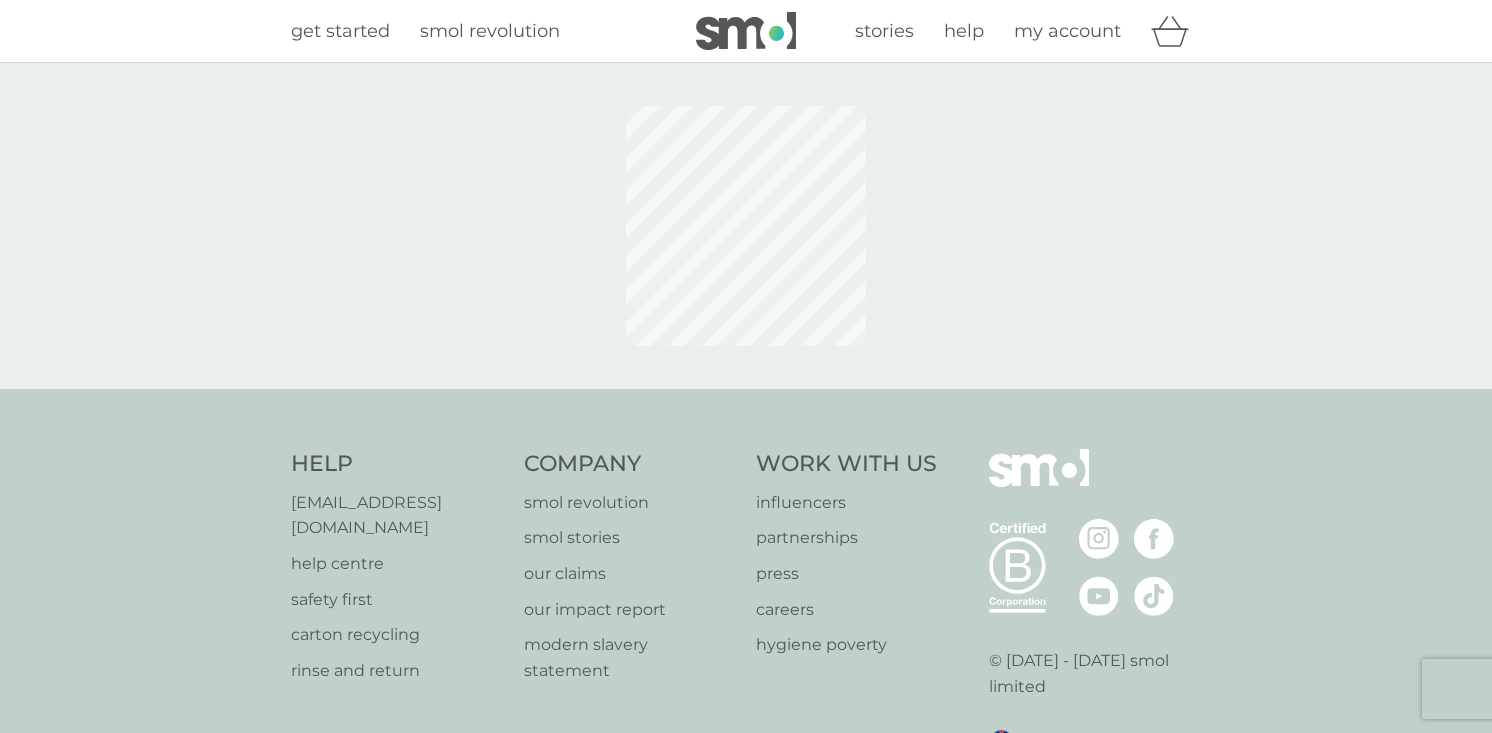 scroll, scrollTop: 0, scrollLeft: 0, axis: both 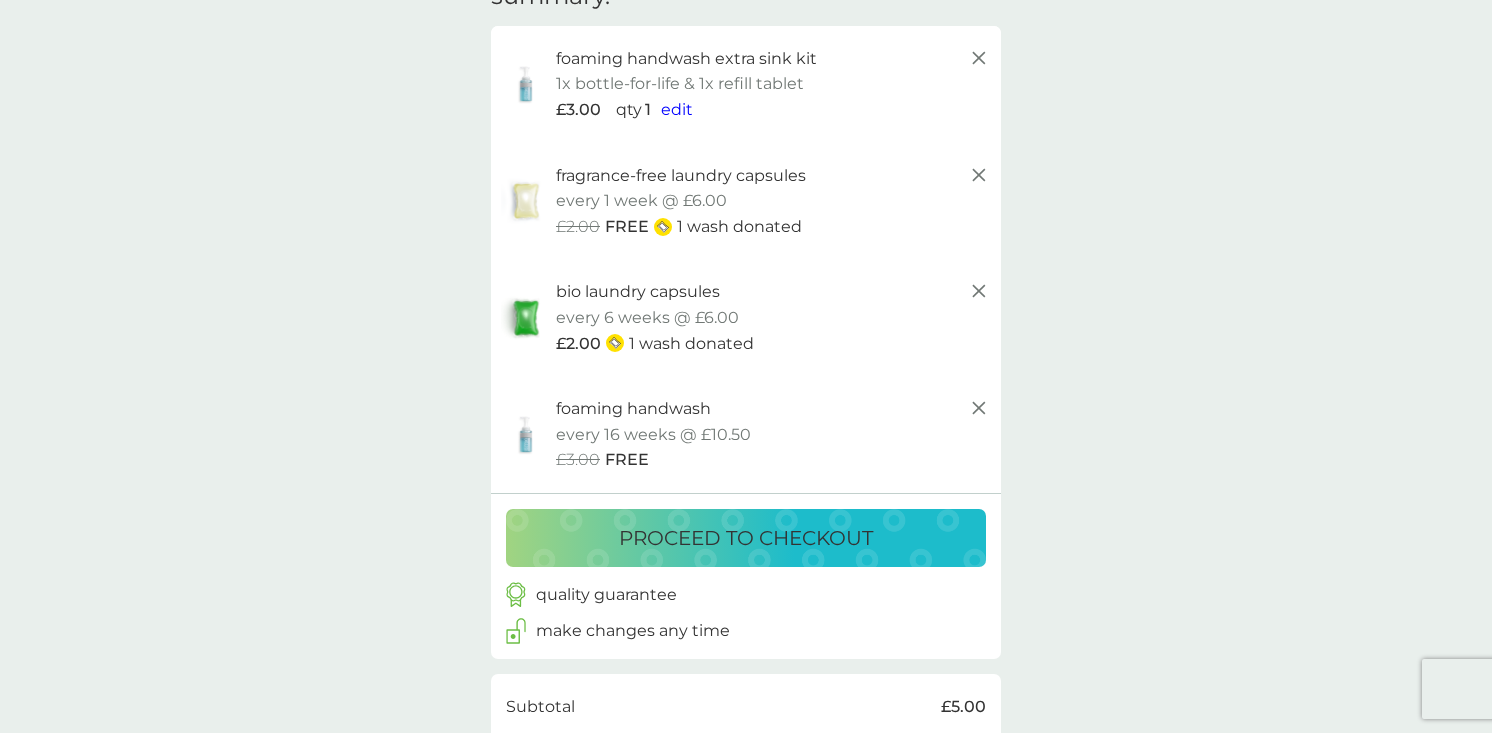 click 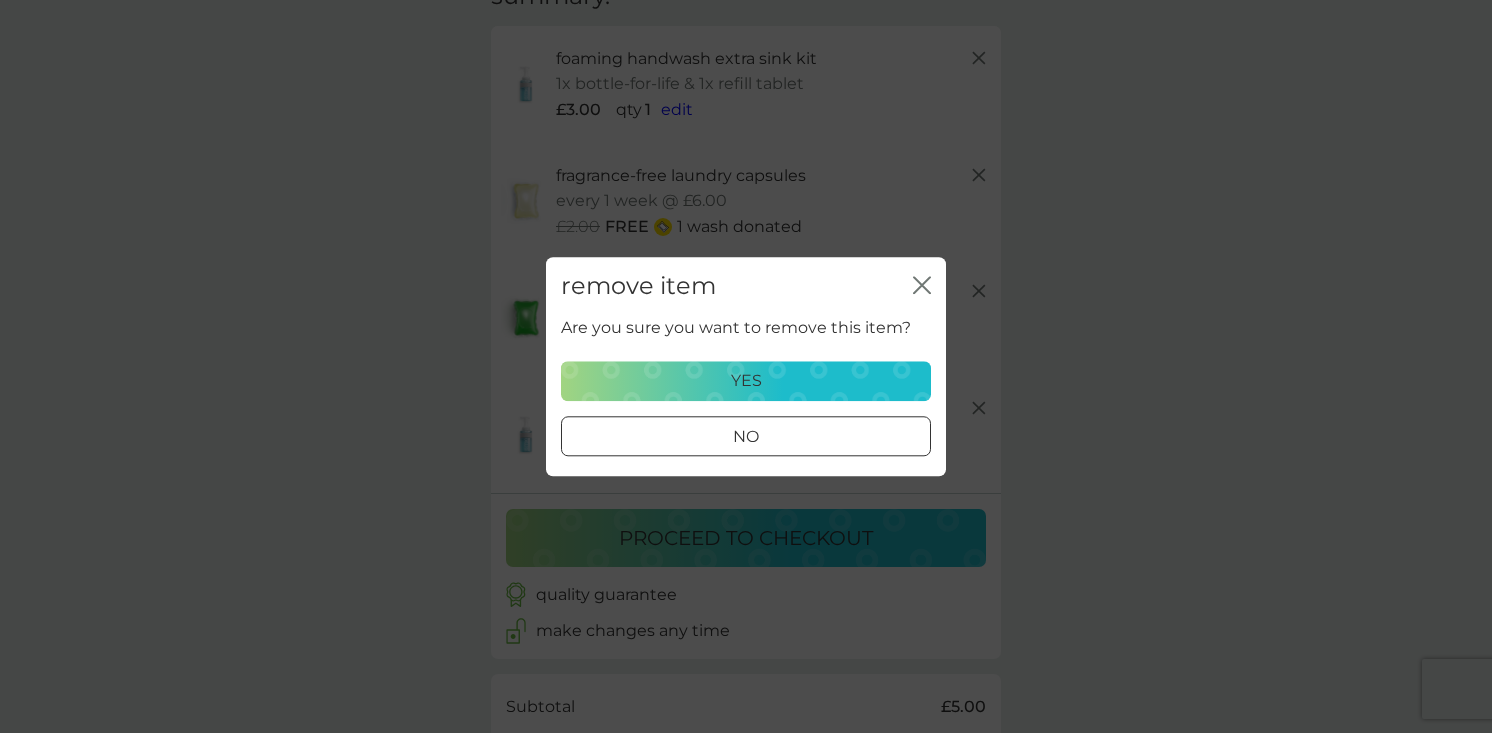 click on "yes" at bounding box center [746, 381] 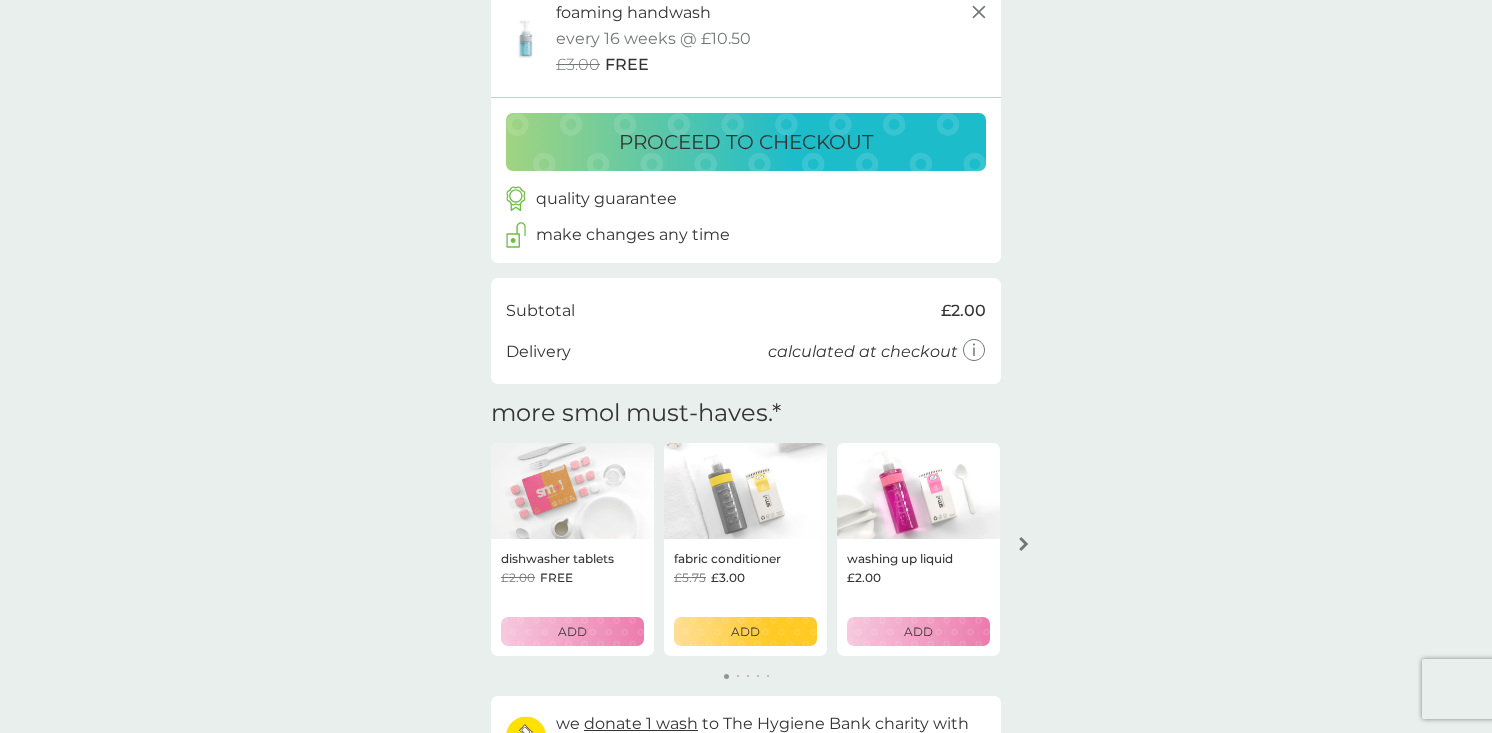 scroll, scrollTop: 394, scrollLeft: 0, axis: vertical 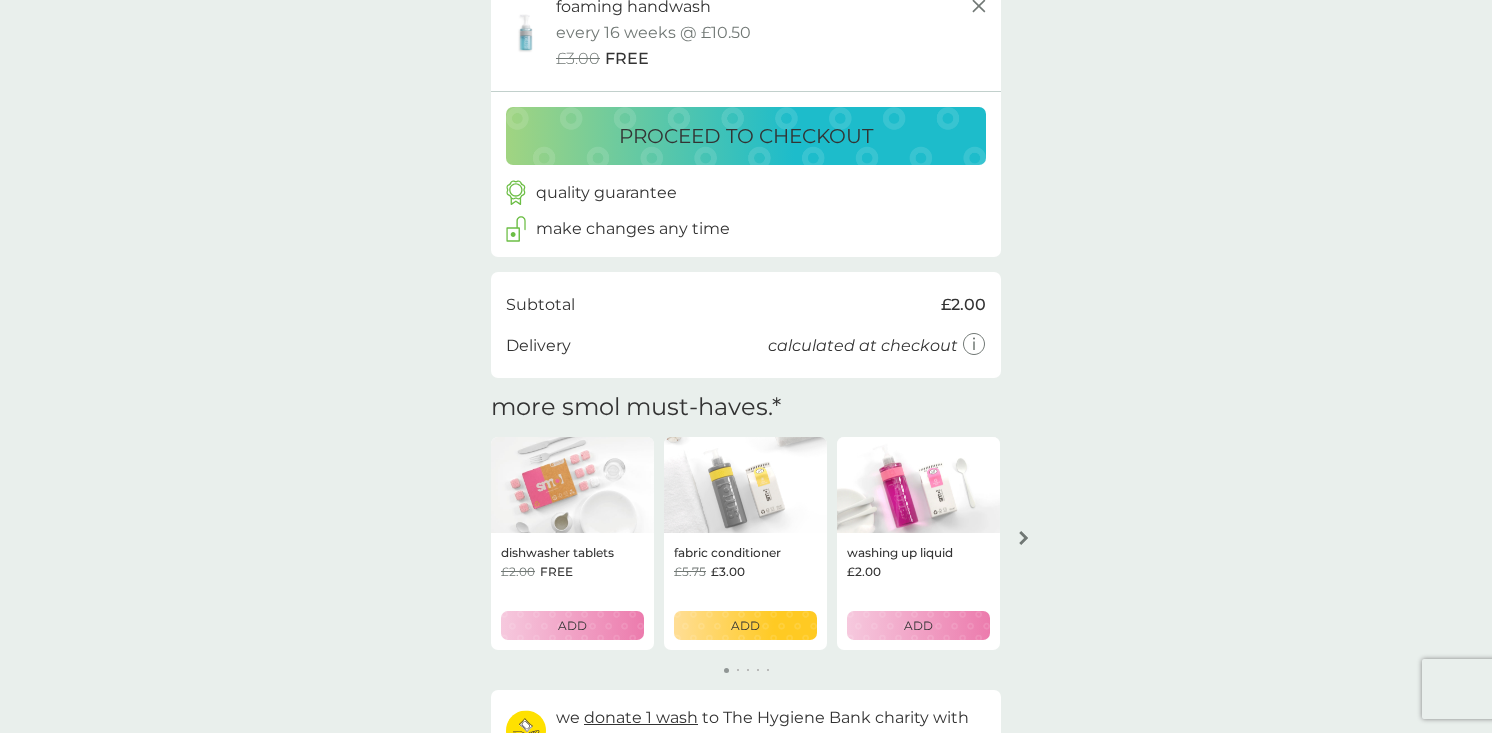 click 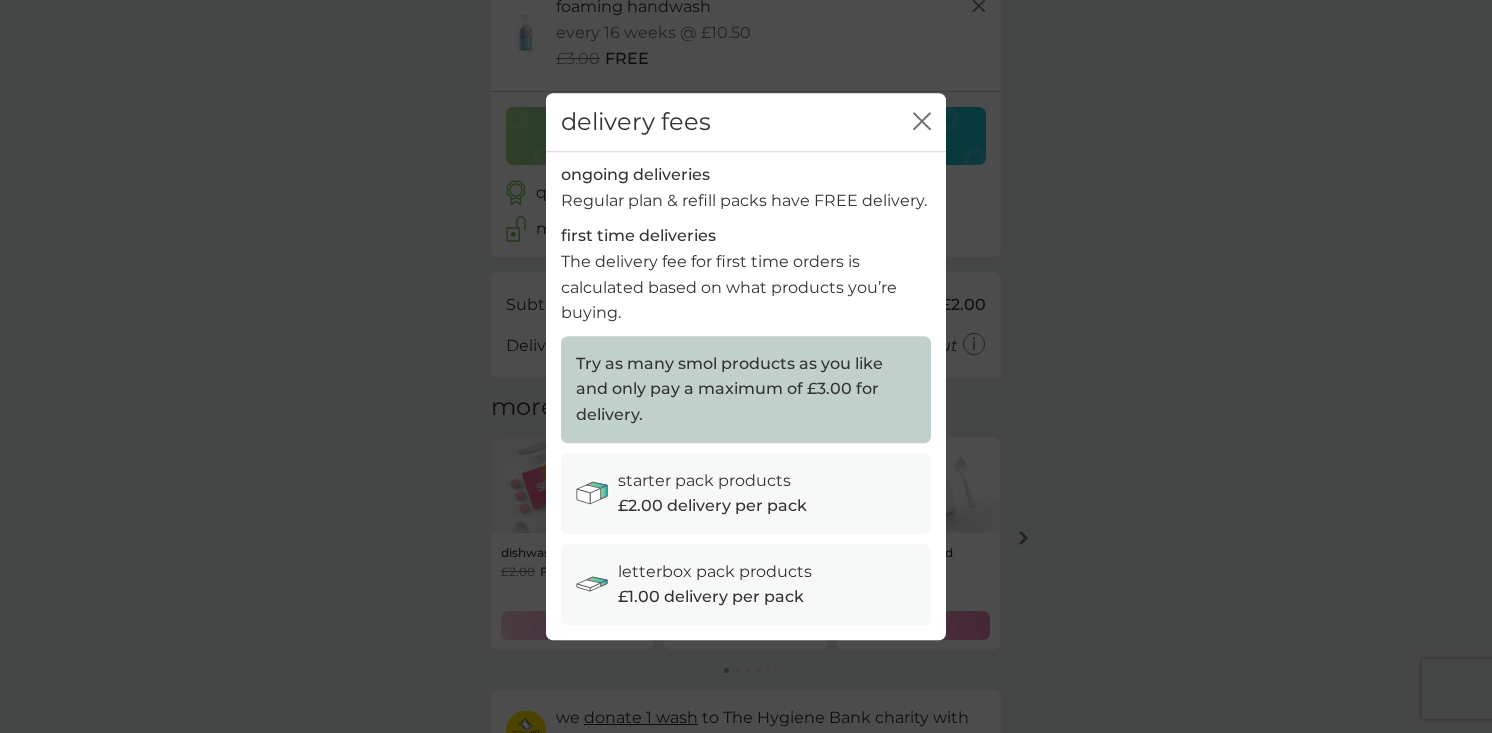 click on "close" 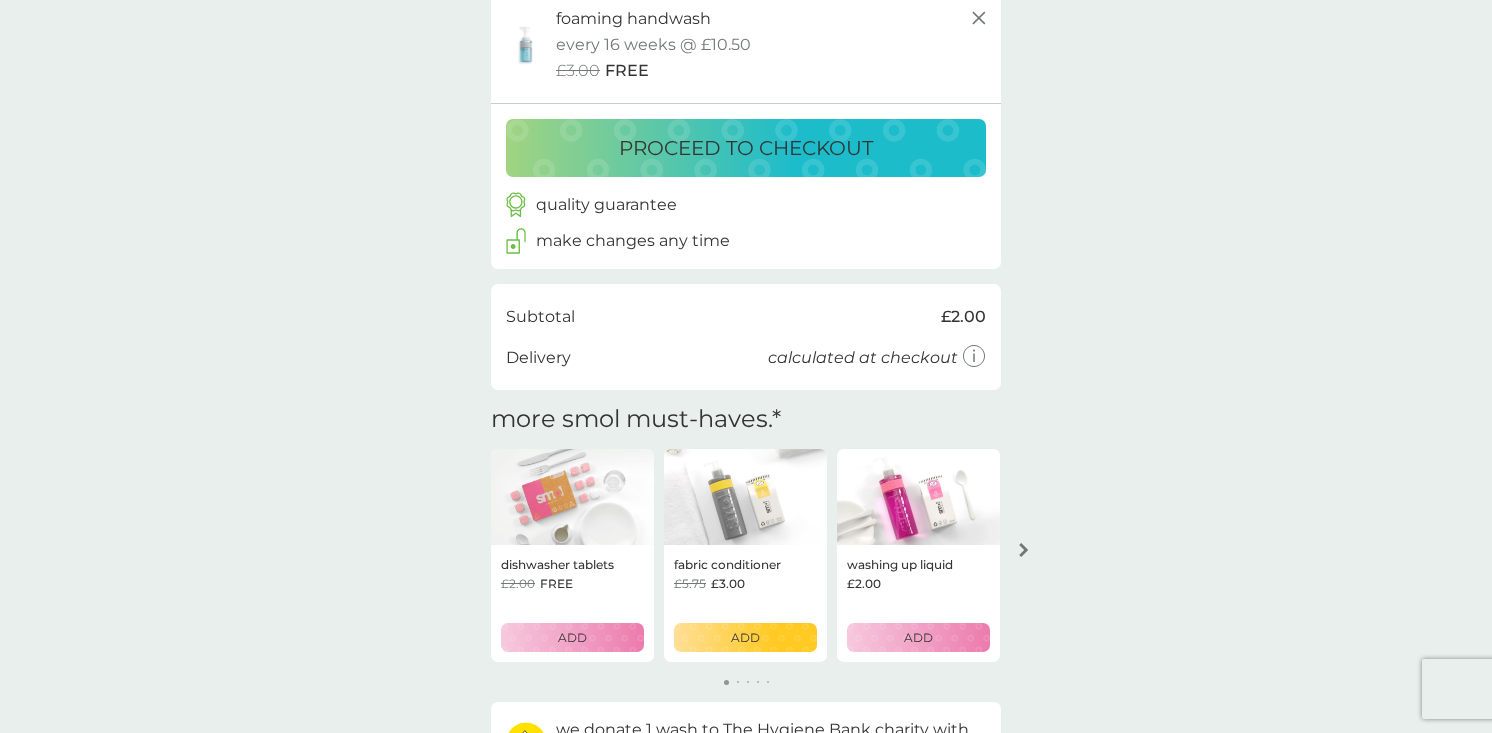 scroll, scrollTop: 0, scrollLeft: 0, axis: both 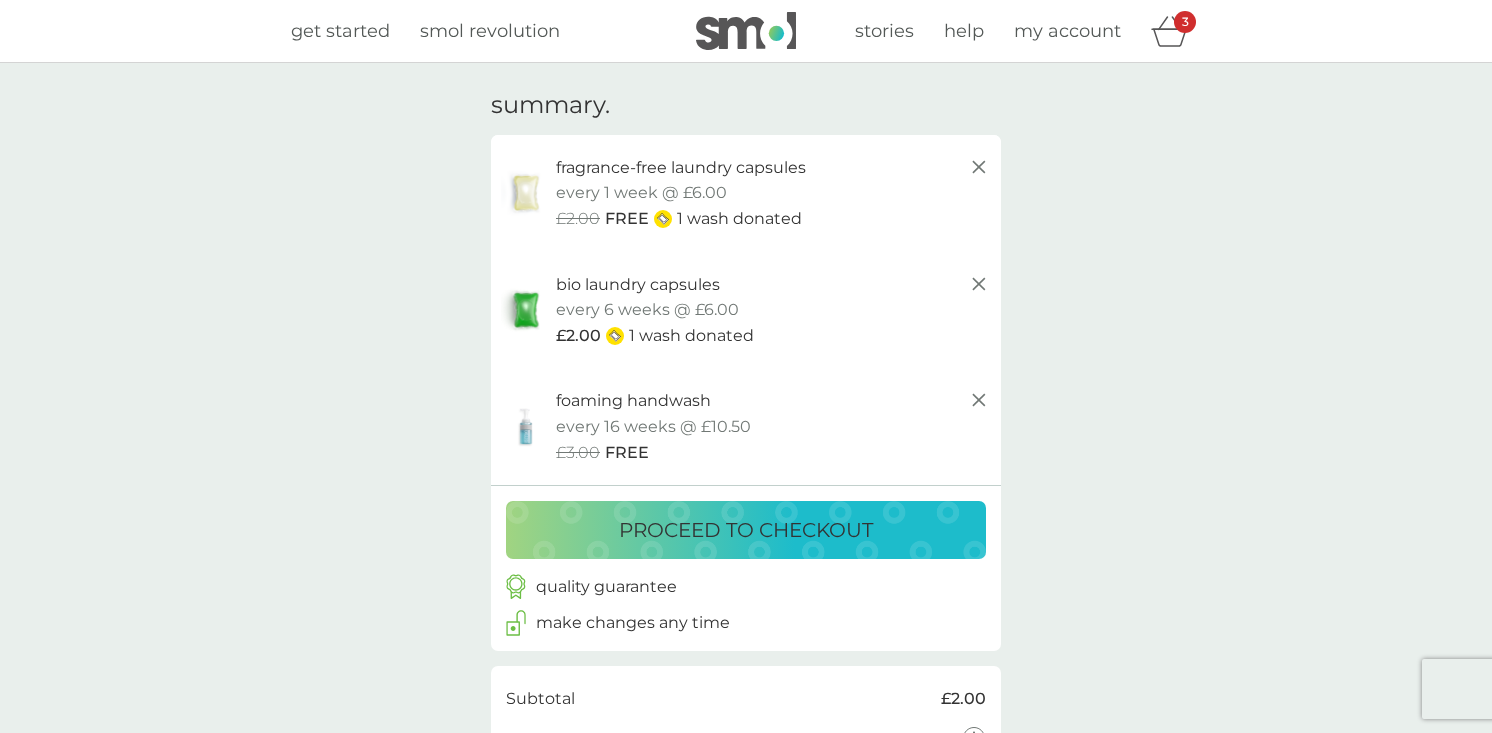 click on "get started" at bounding box center (340, 31) 